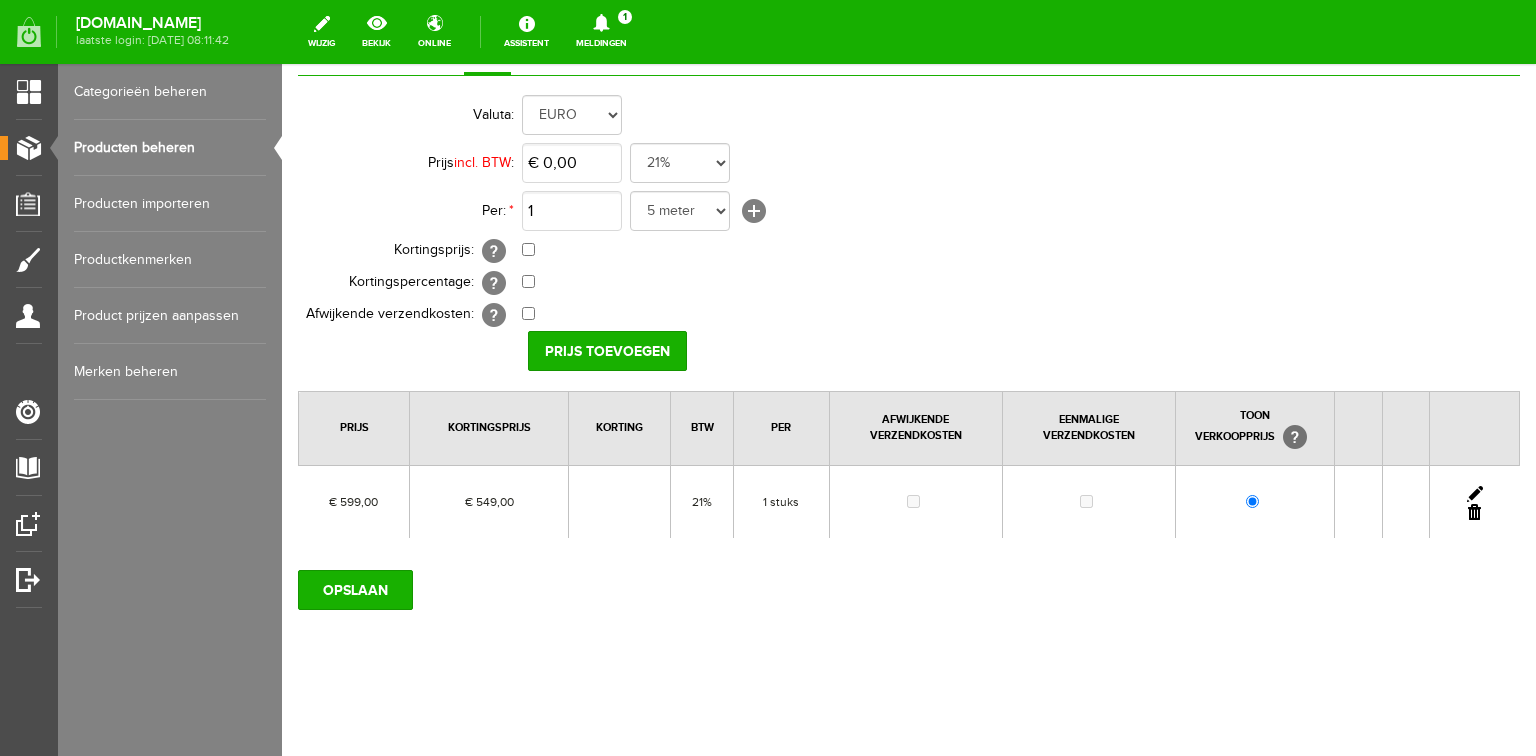 scroll, scrollTop: 0, scrollLeft: 0, axis: both 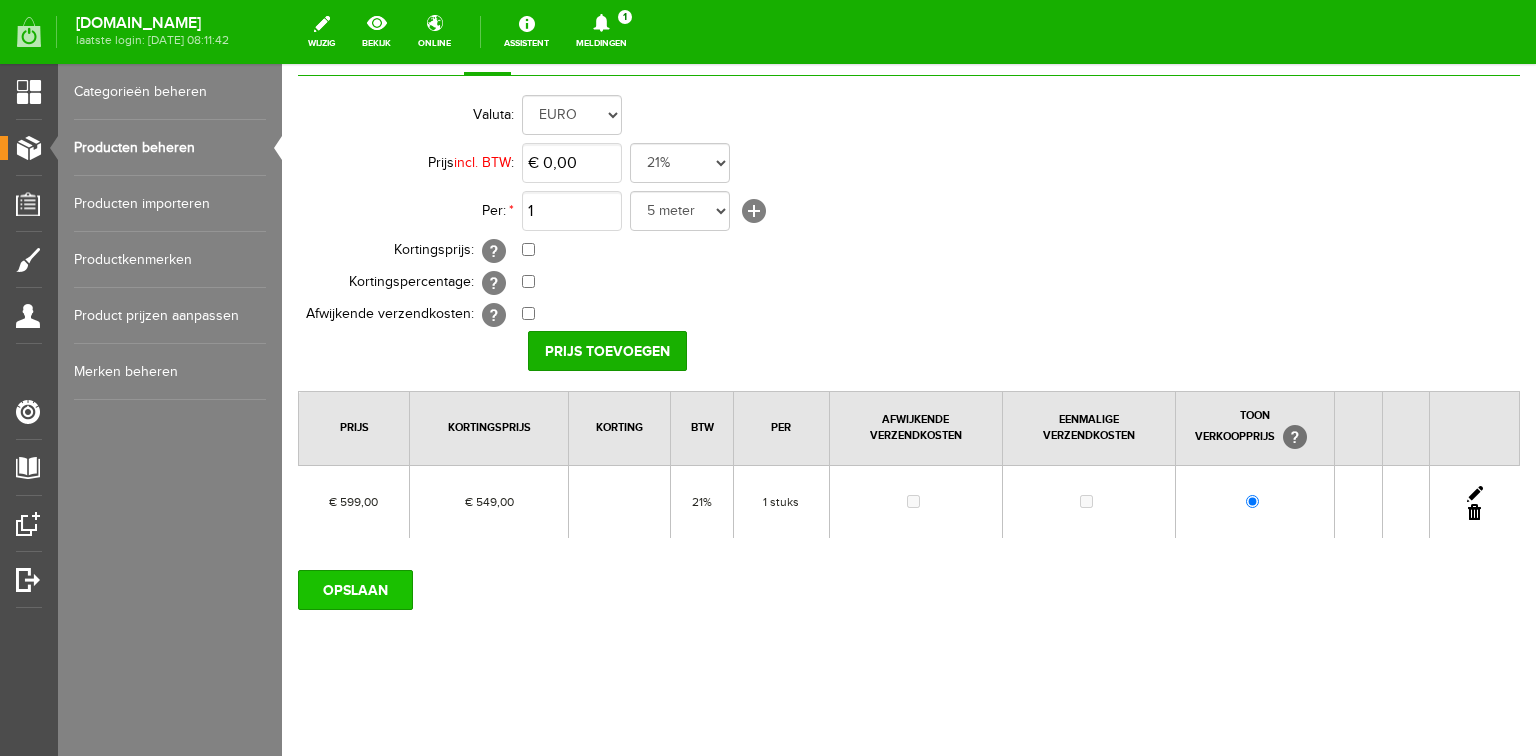 click on "OPSLAAN" at bounding box center [355, 590] 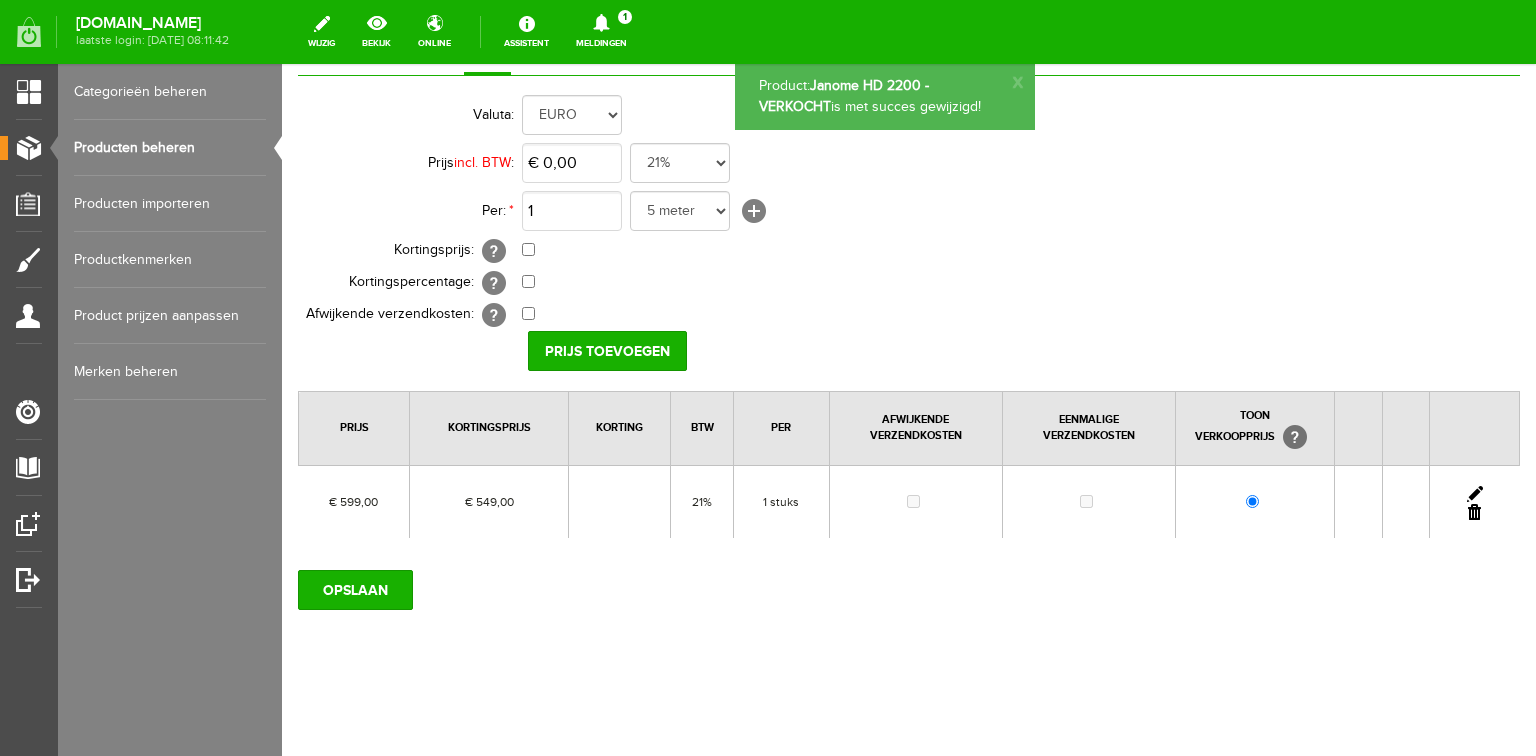 scroll, scrollTop: 0, scrollLeft: 0, axis: both 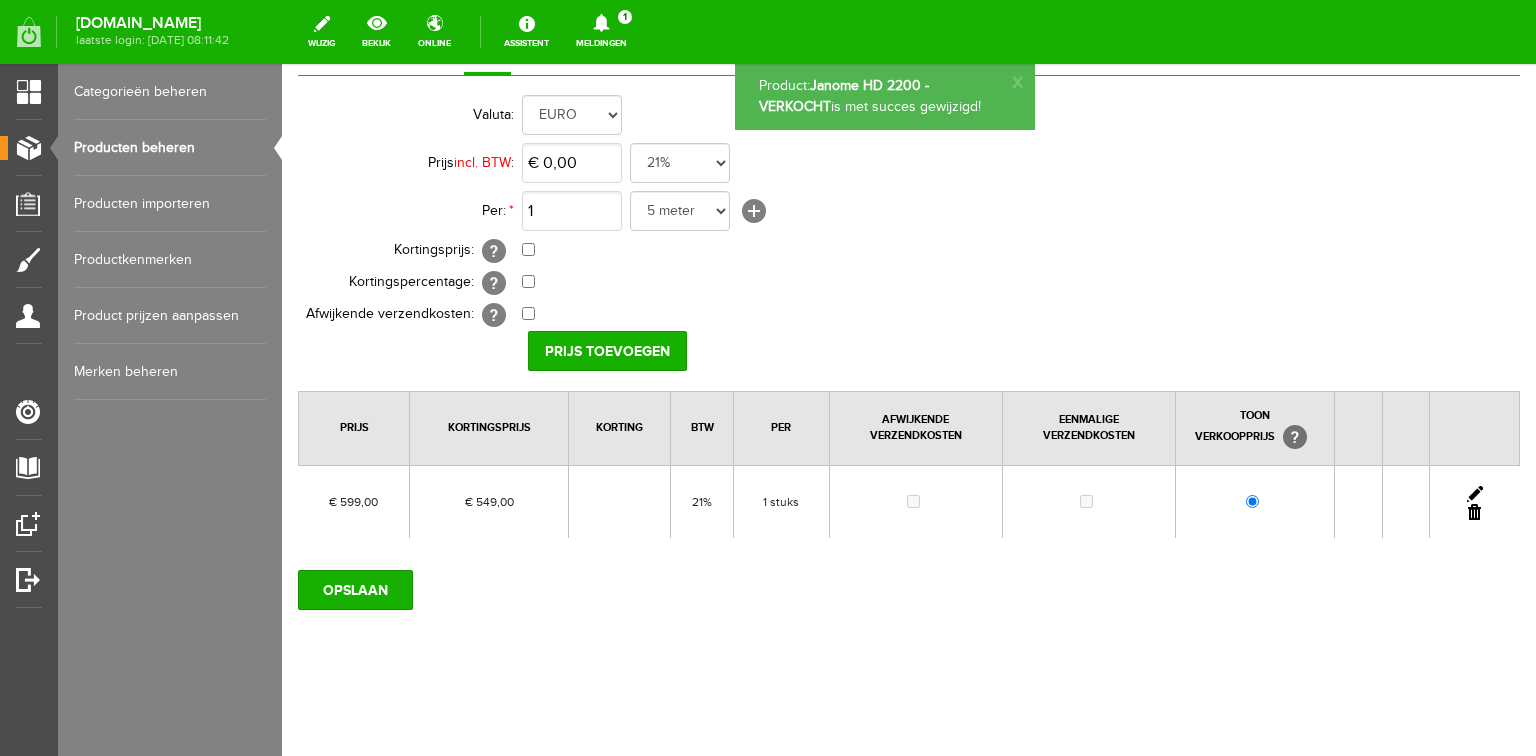 click on "Producten beheren" at bounding box center (170, 148) 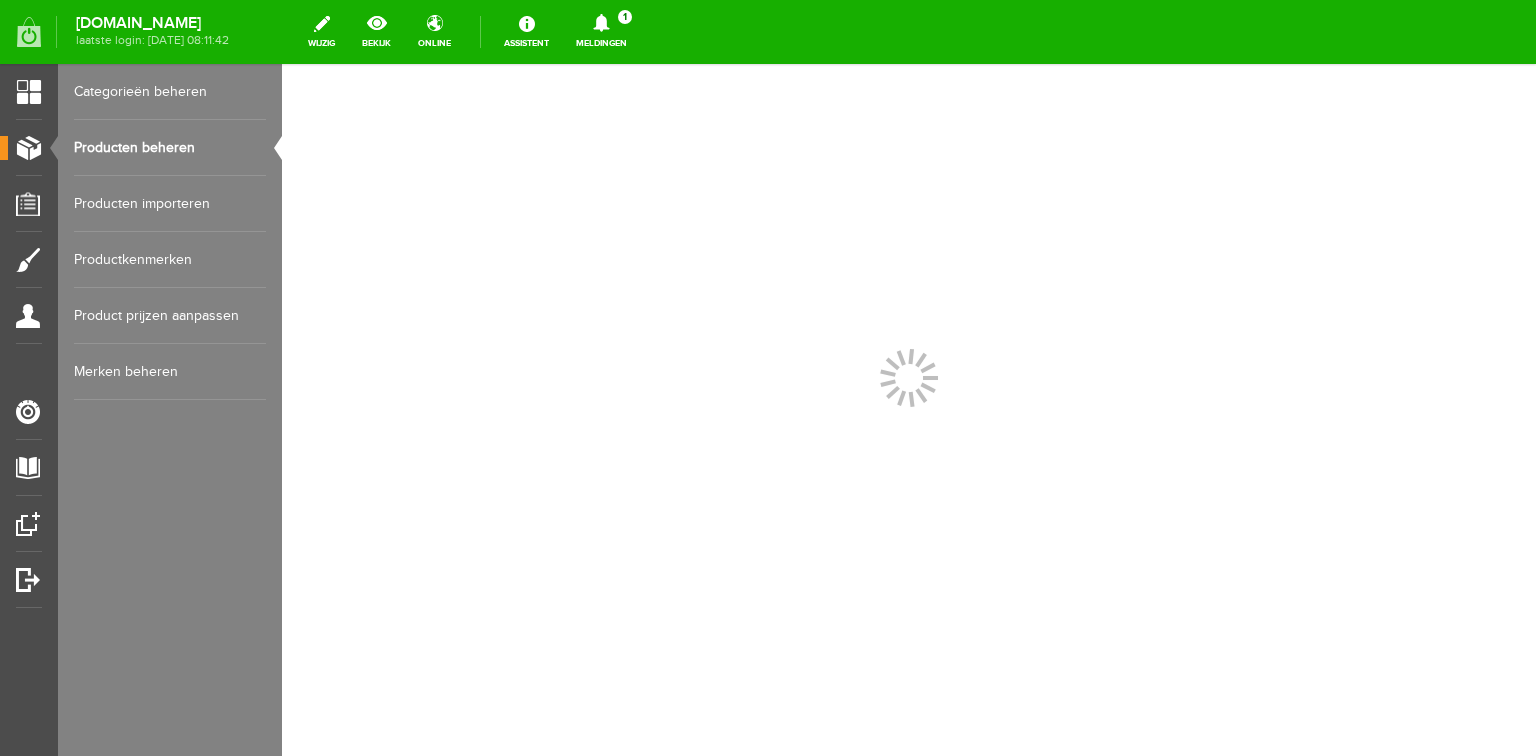 scroll, scrollTop: 0, scrollLeft: 0, axis: both 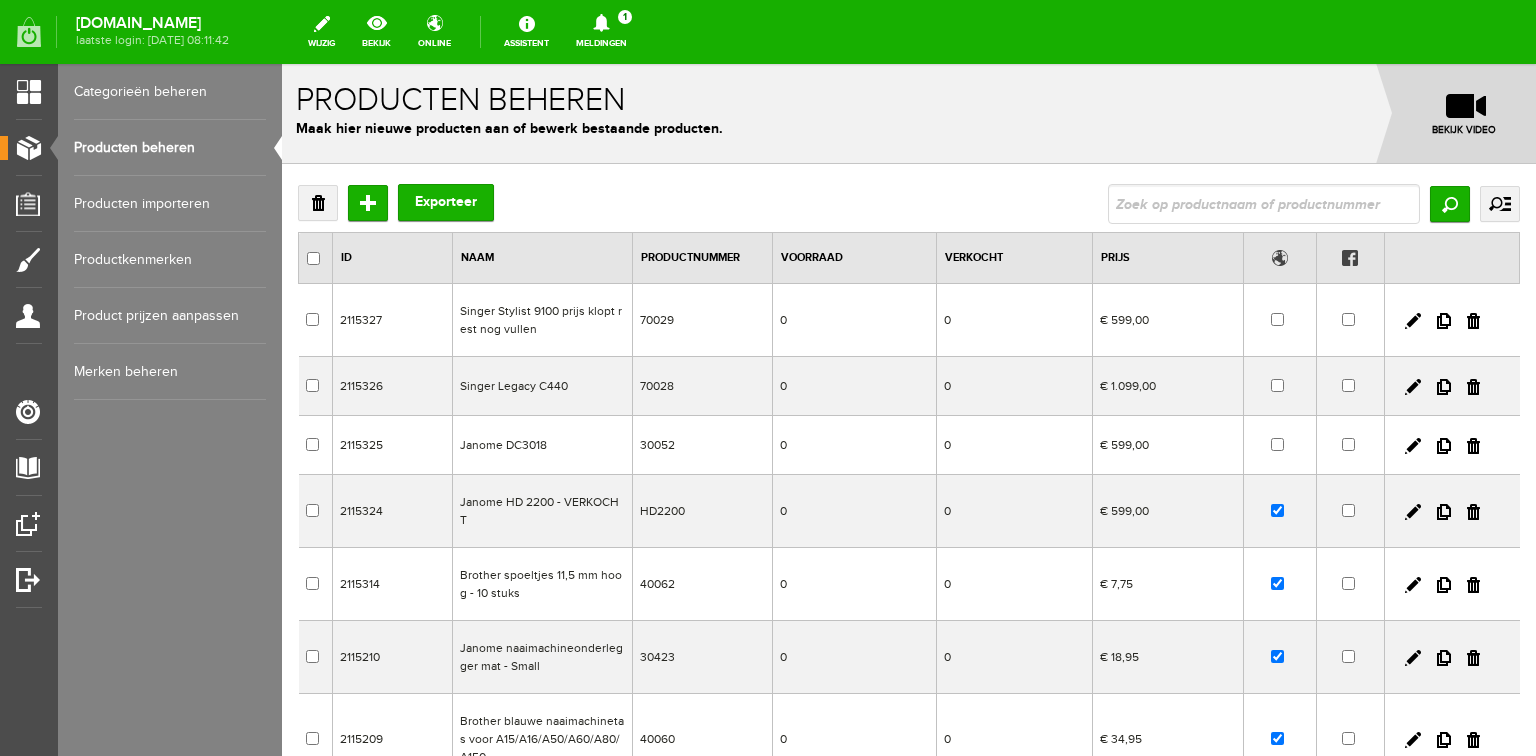 click on "Producten beheren" at bounding box center [170, 148] 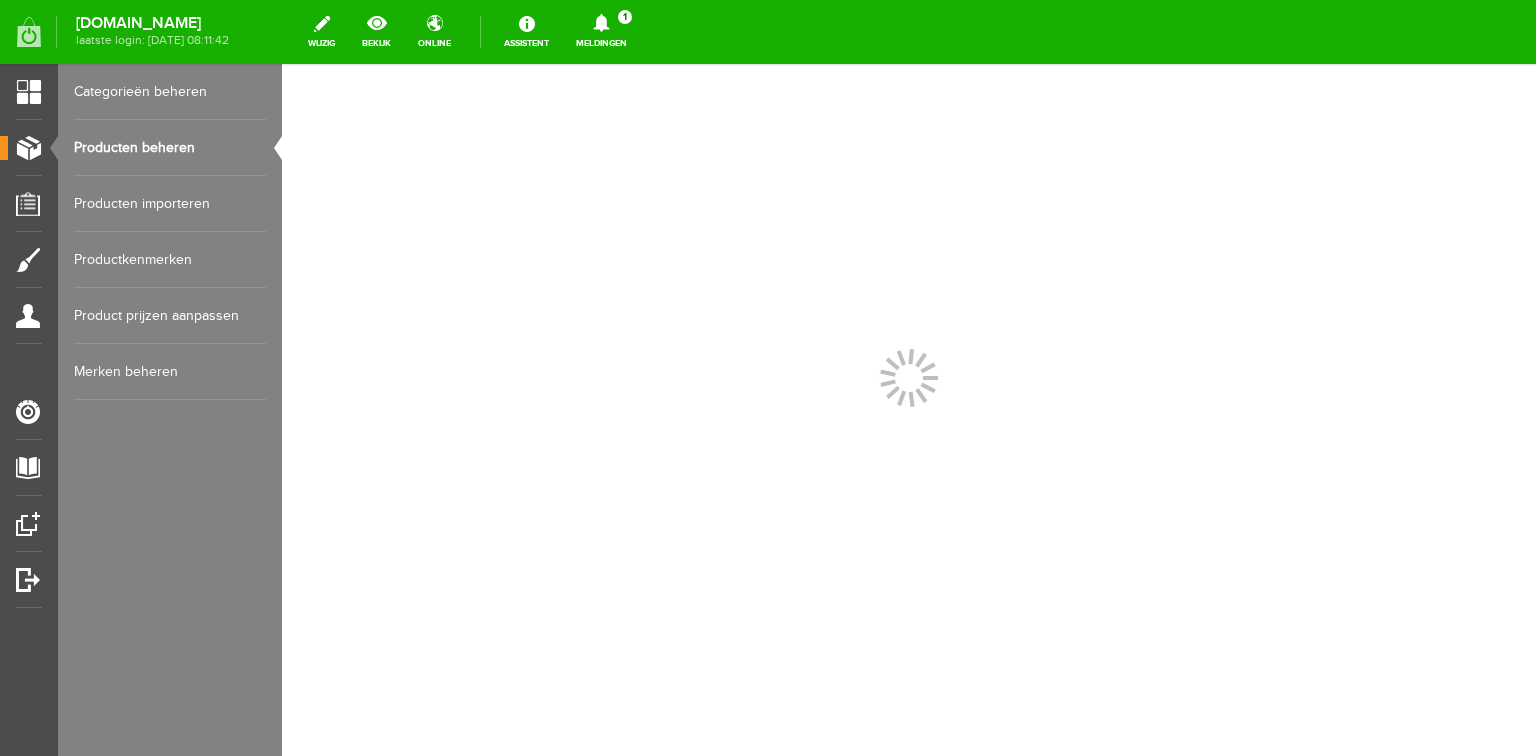 scroll, scrollTop: 0, scrollLeft: 0, axis: both 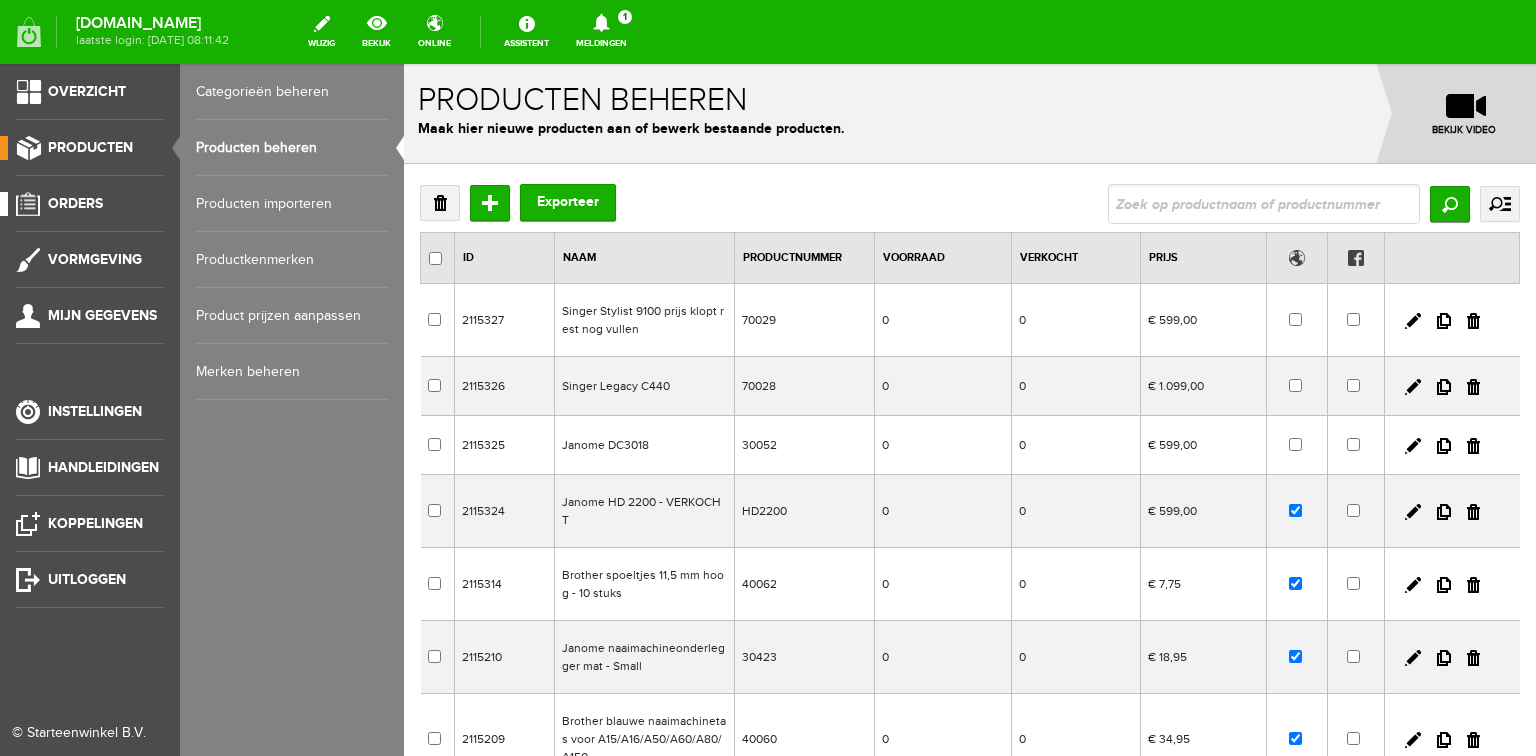click on "Orders" at bounding box center (75, 203) 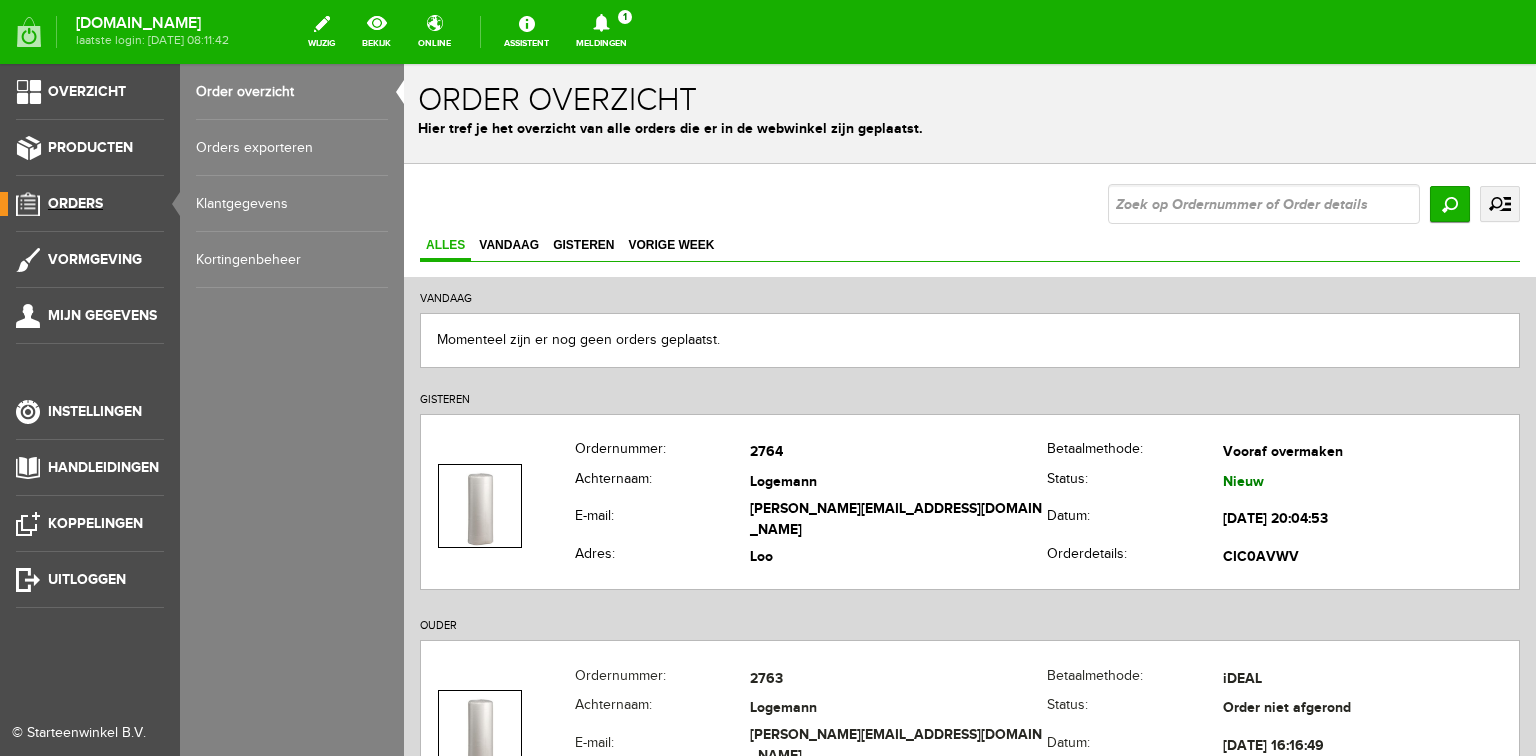 scroll, scrollTop: 0, scrollLeft: 0, axis: both 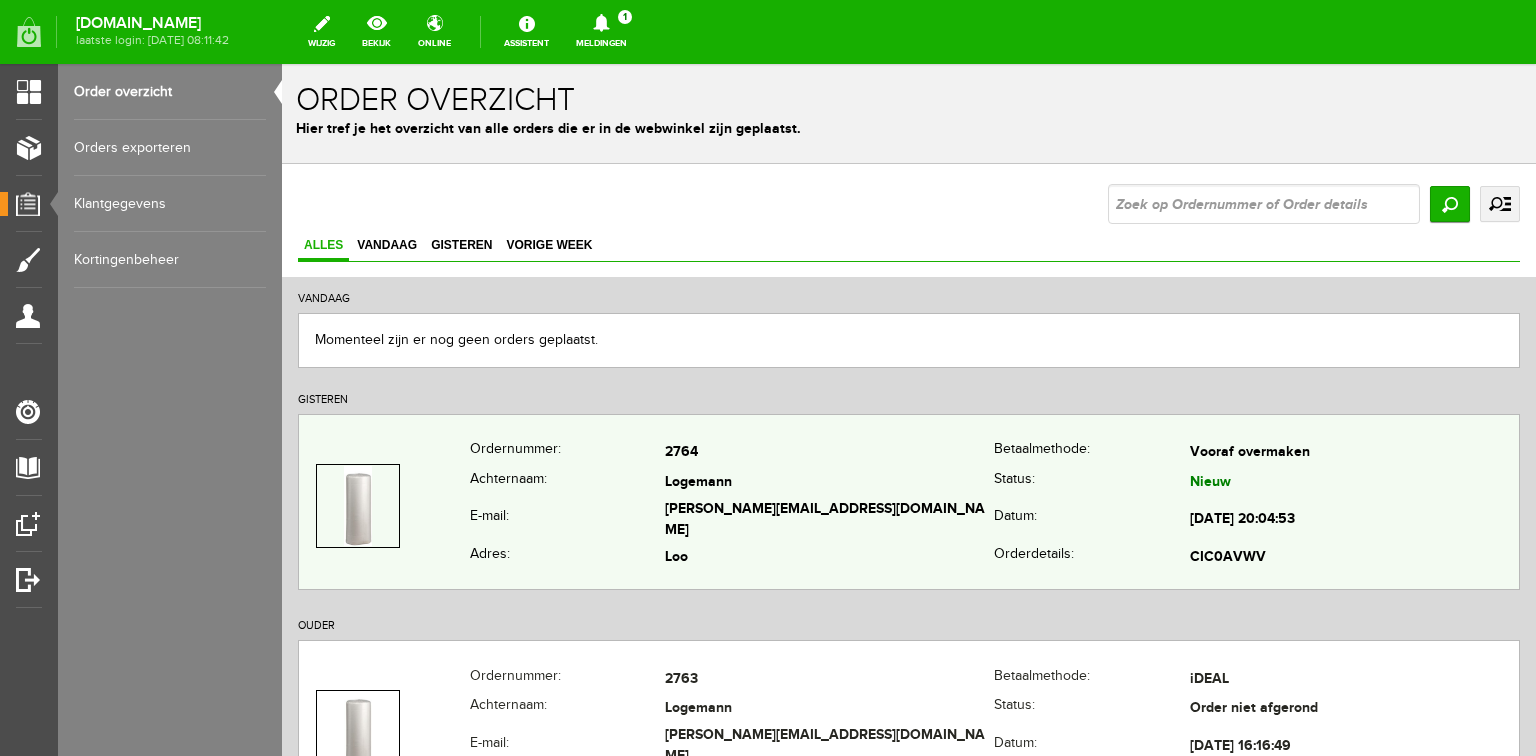 click on "2764" at bounding box center [829, 453] 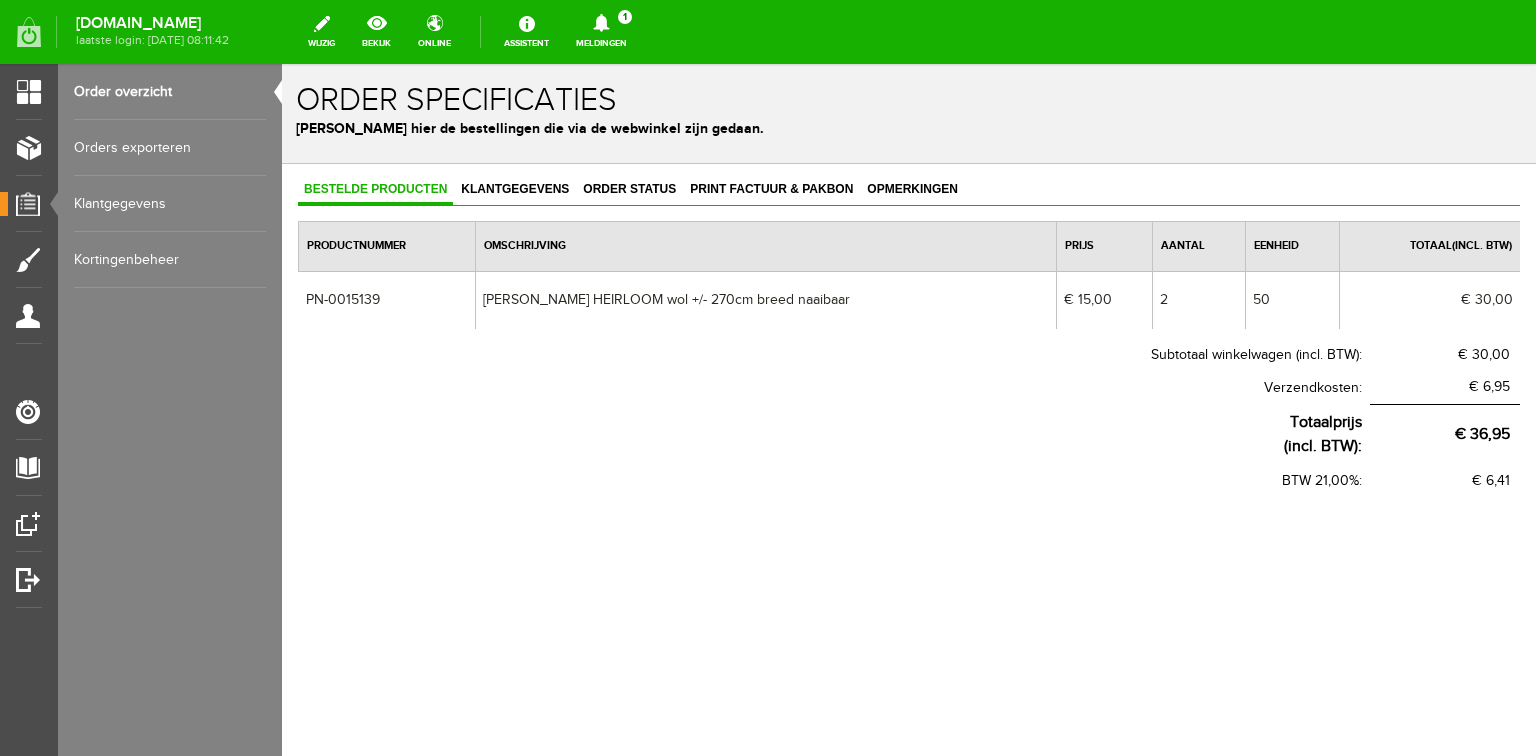 scroll, scrollTop: 0, scrollLeft: 0, axis: both 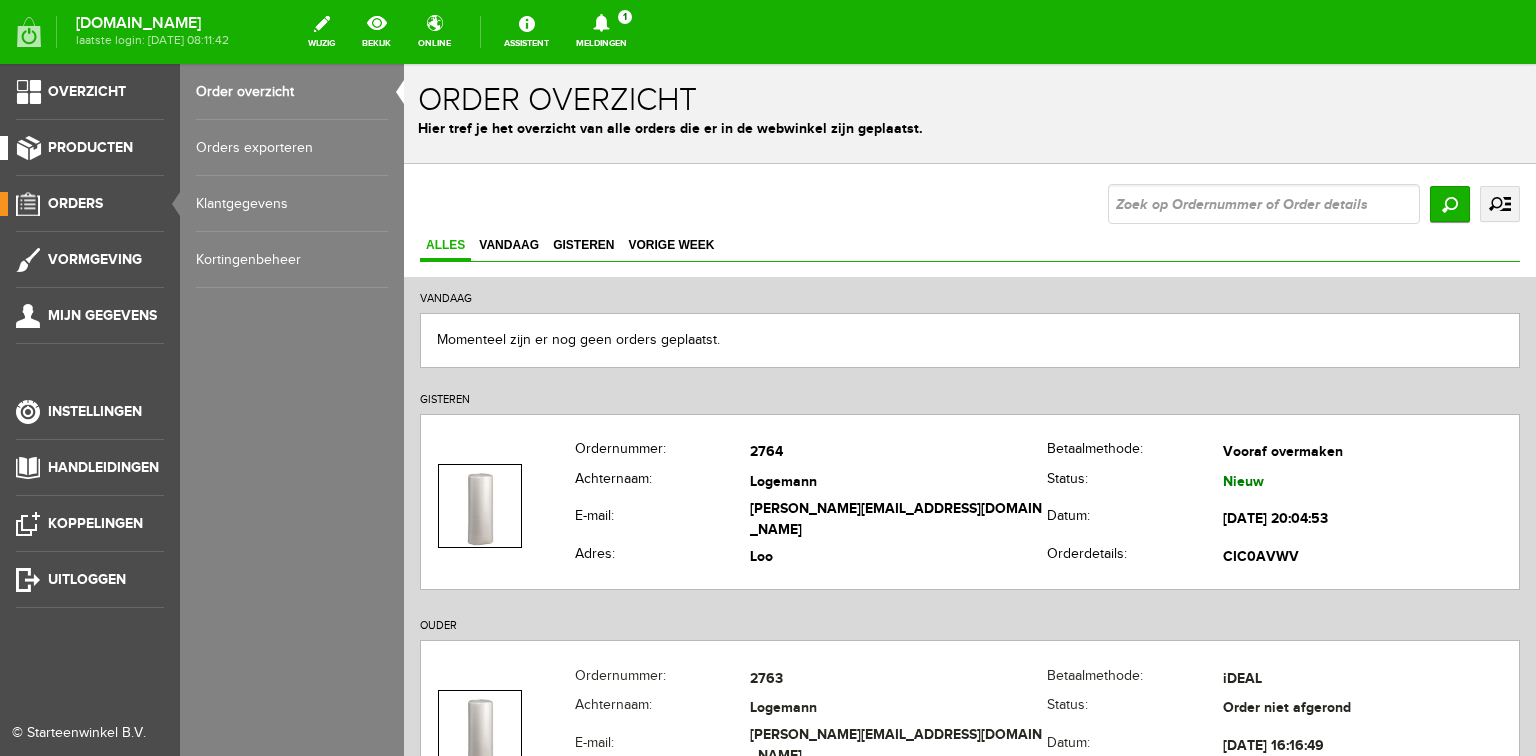 click on "Producten" at bounding box center [90, 147] 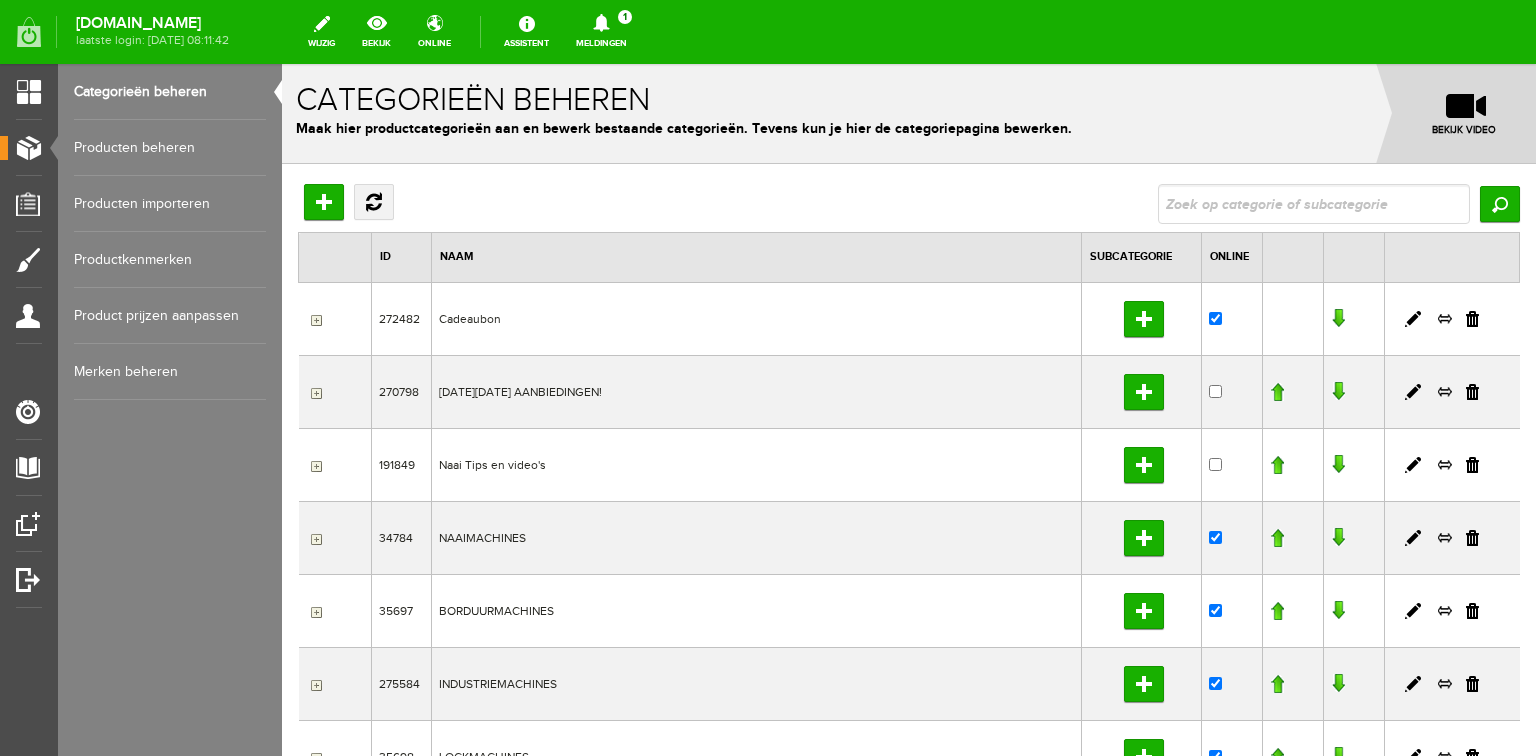 scroll, scrollTop: 0, scrollLeft: 0, axis: both 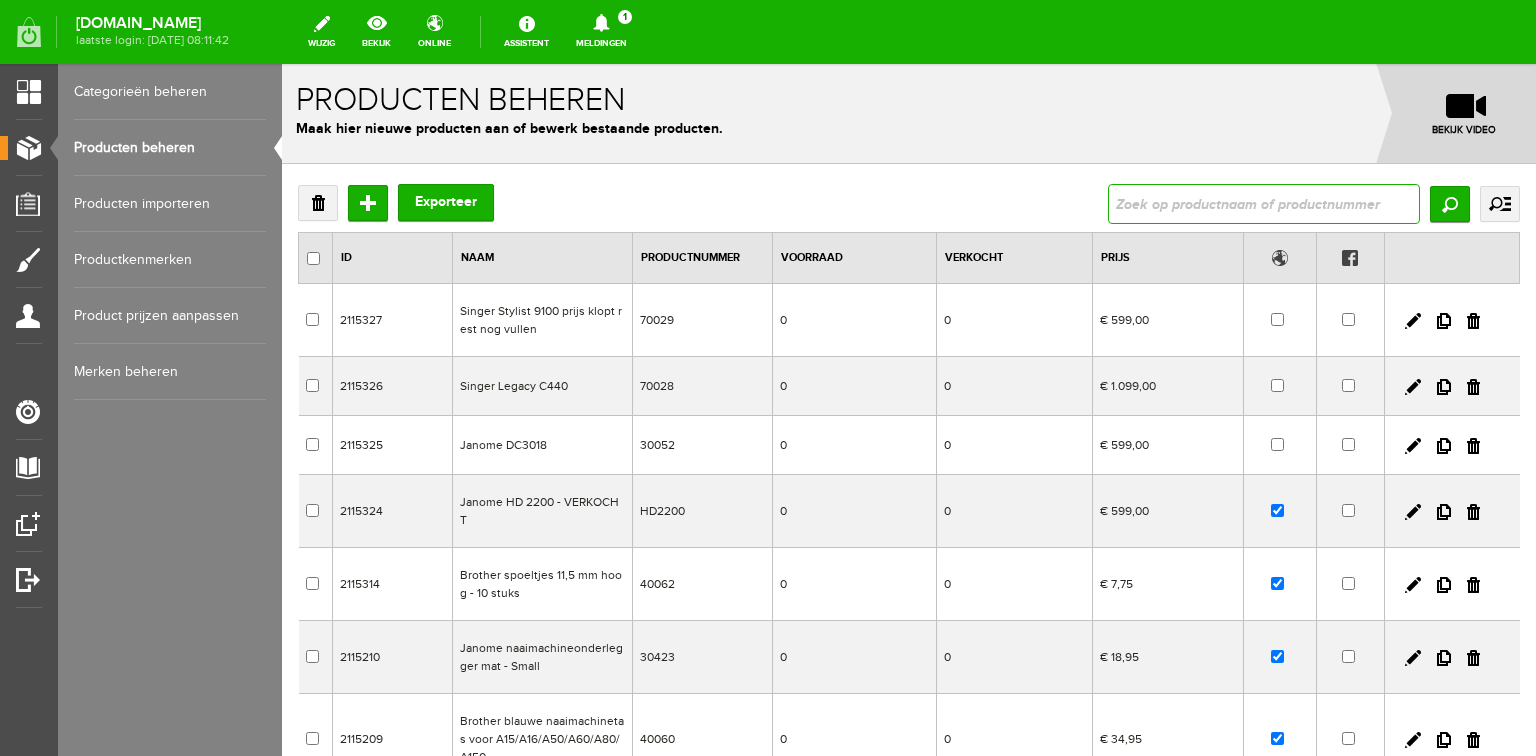 click at bounding box center [1264, 204] 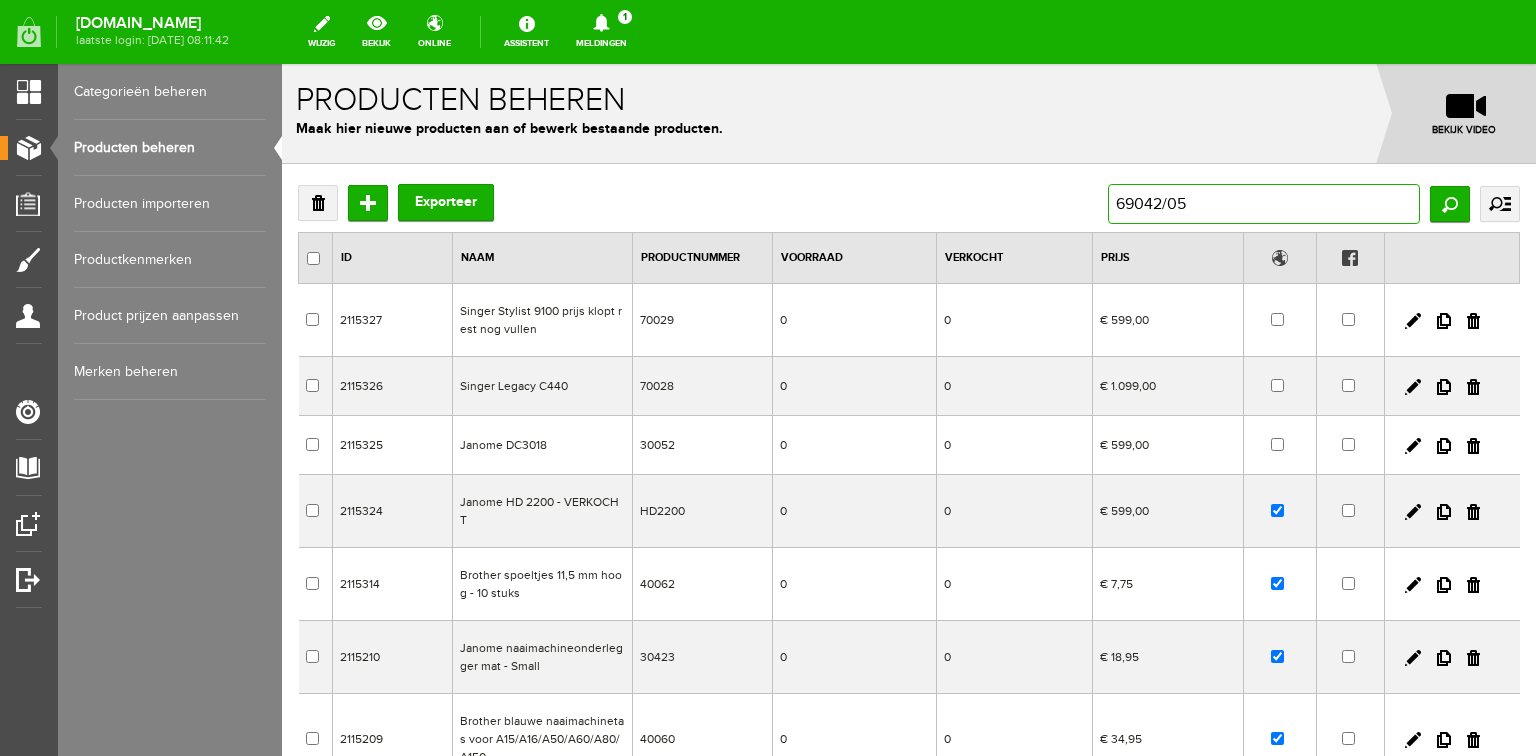 type on "69042/055" 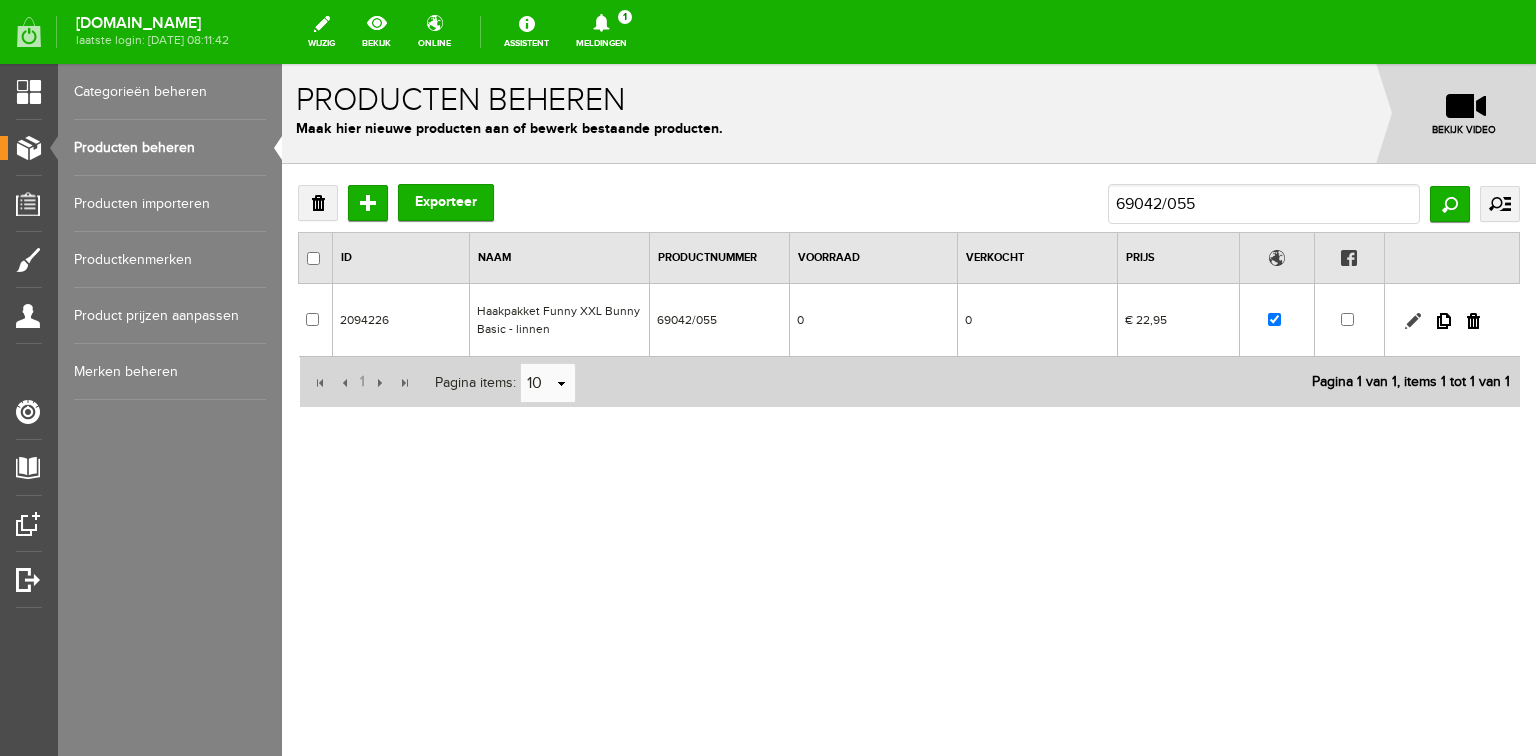 click at bounding box center (1413, 321) 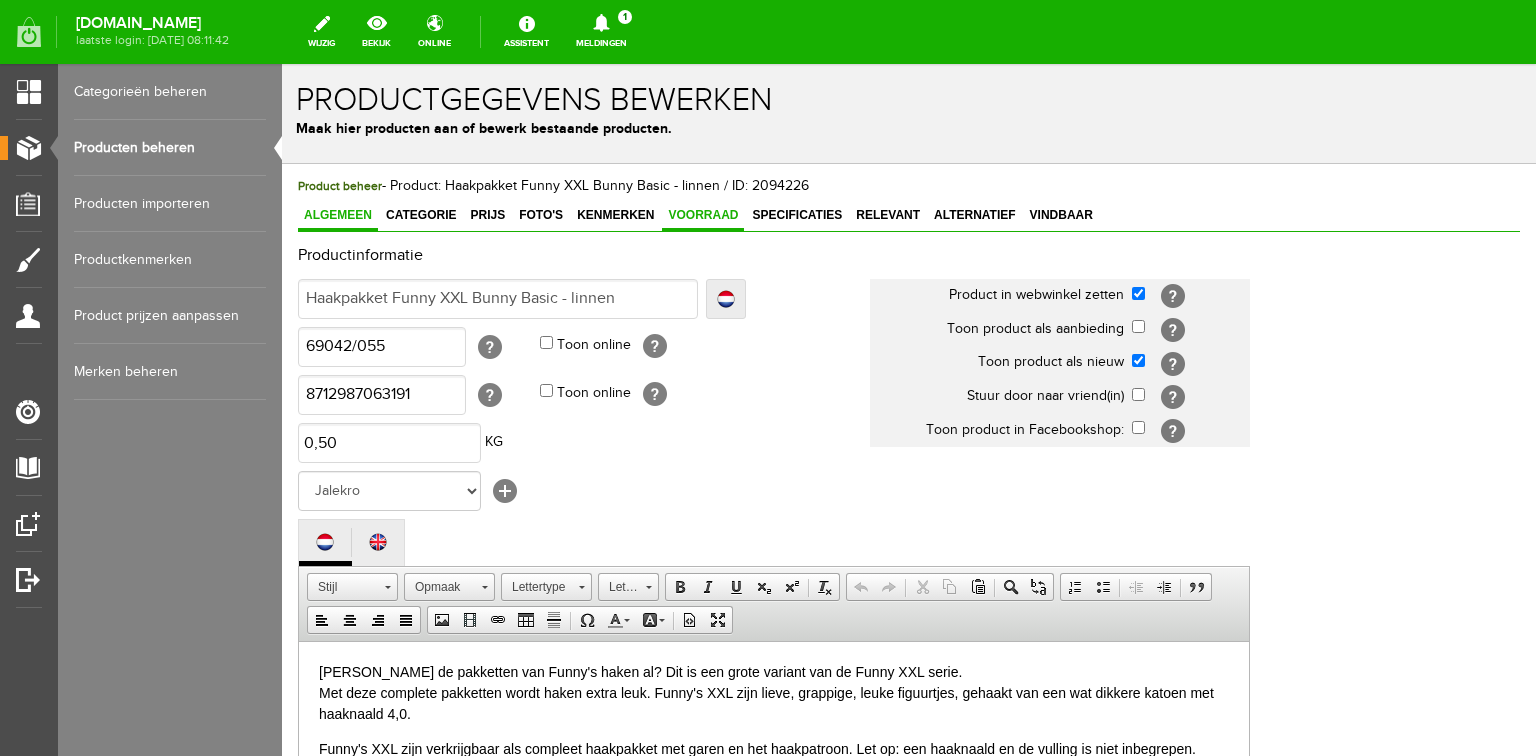 scroll, scrollTop: 0, scrollLeft: 0, axis: both 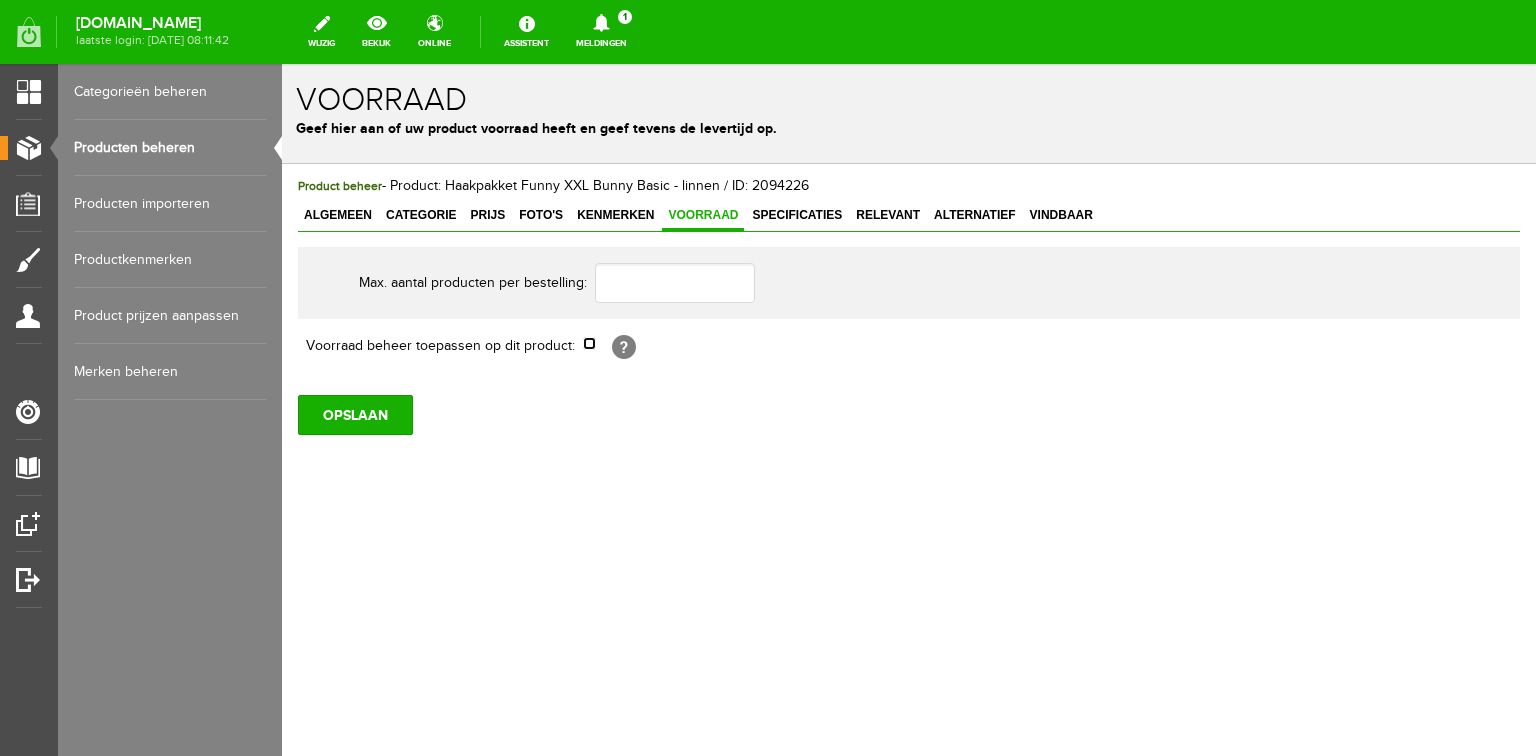 click at bounding box center (589, 343) 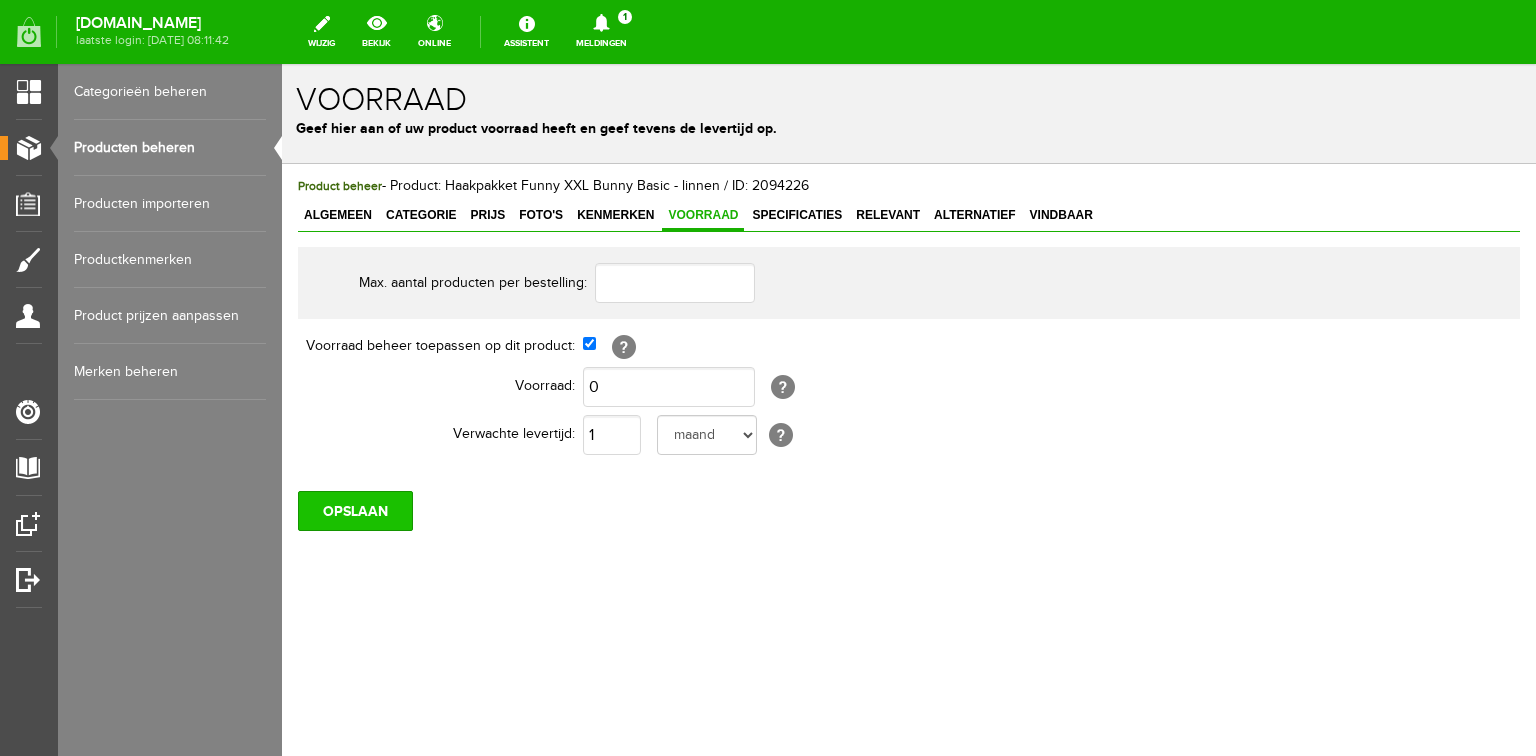 click on "OPSLAAN" at bounding box center [355, 511] 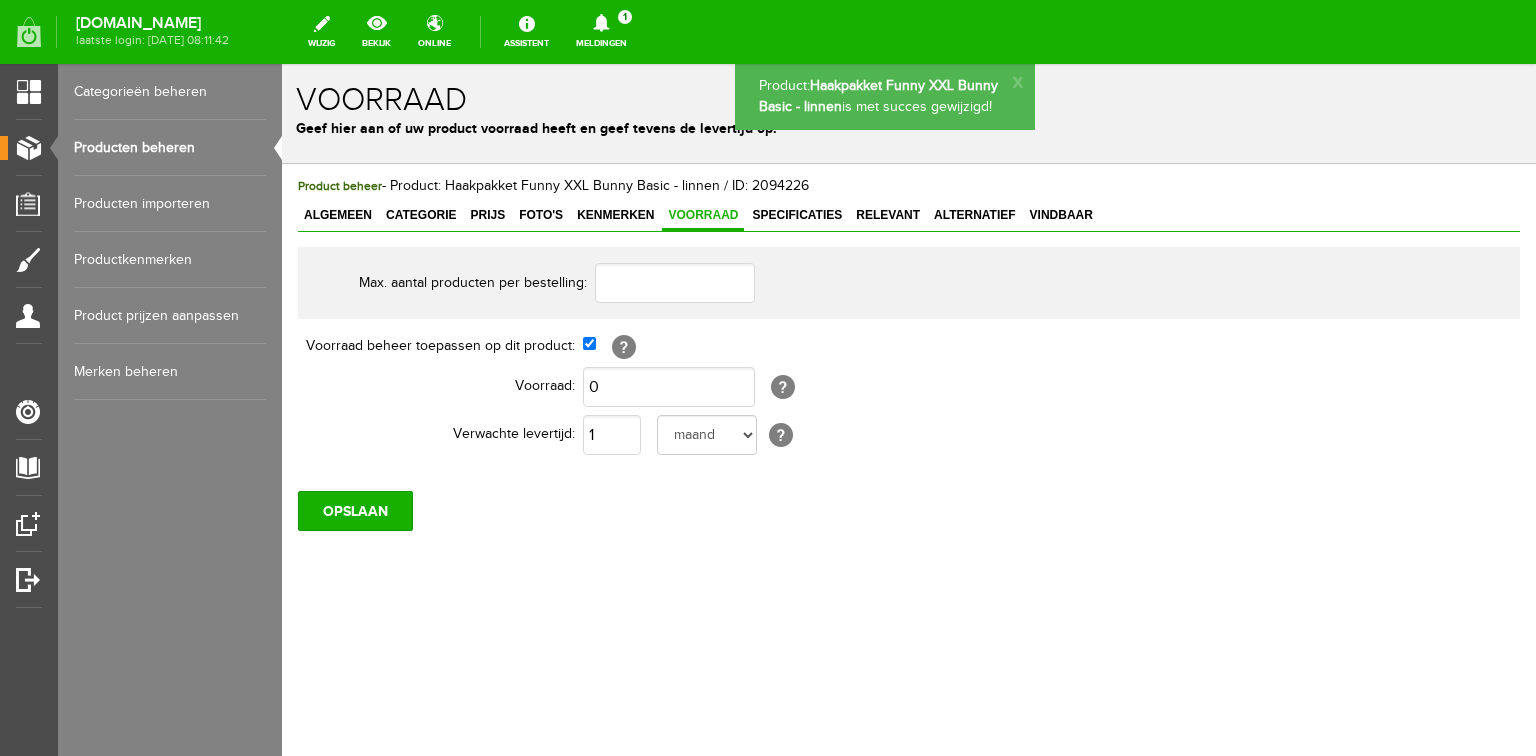 scroll, scrollTop: 0, scrollLeft: 0, axis: both 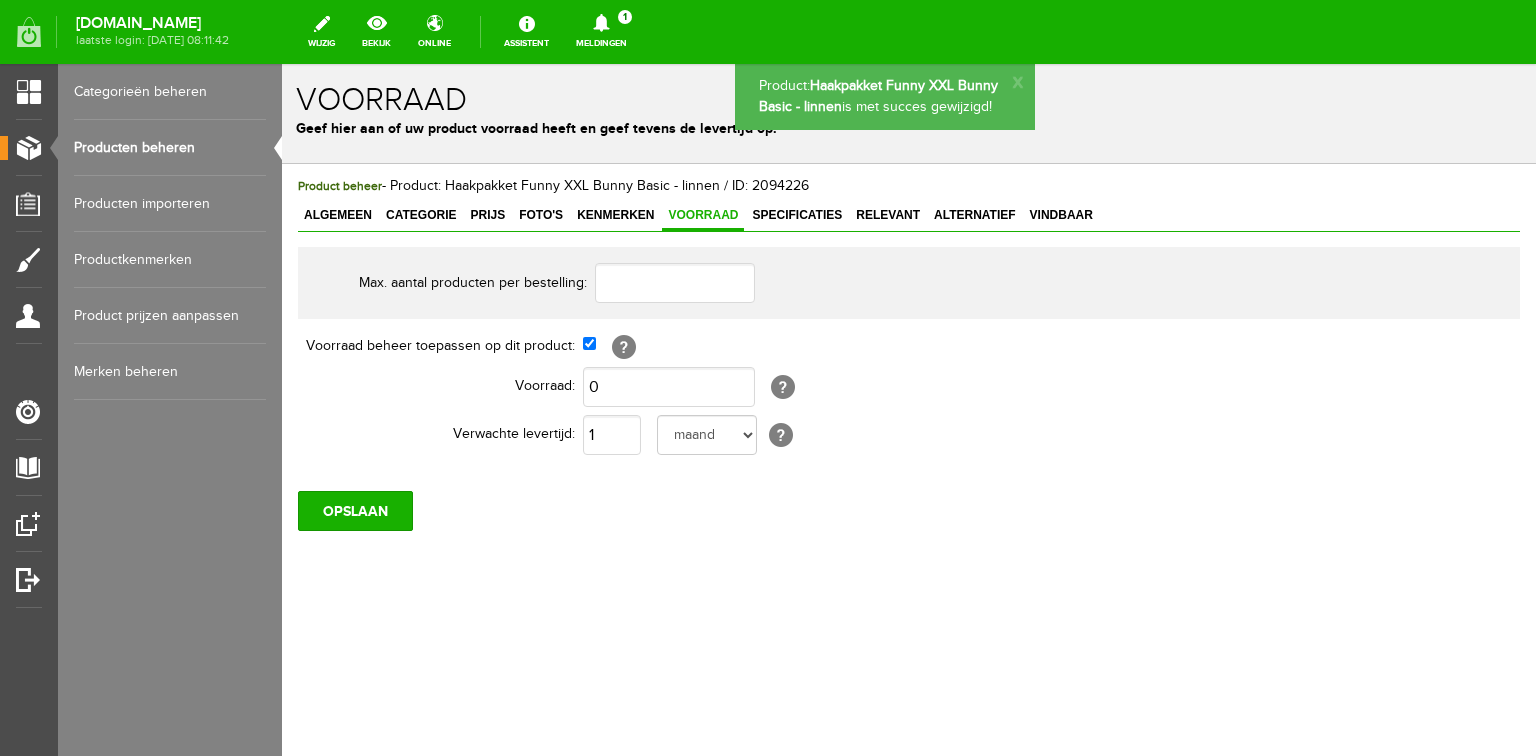 click on "Producten beheren" at bounding box center (170, 148) 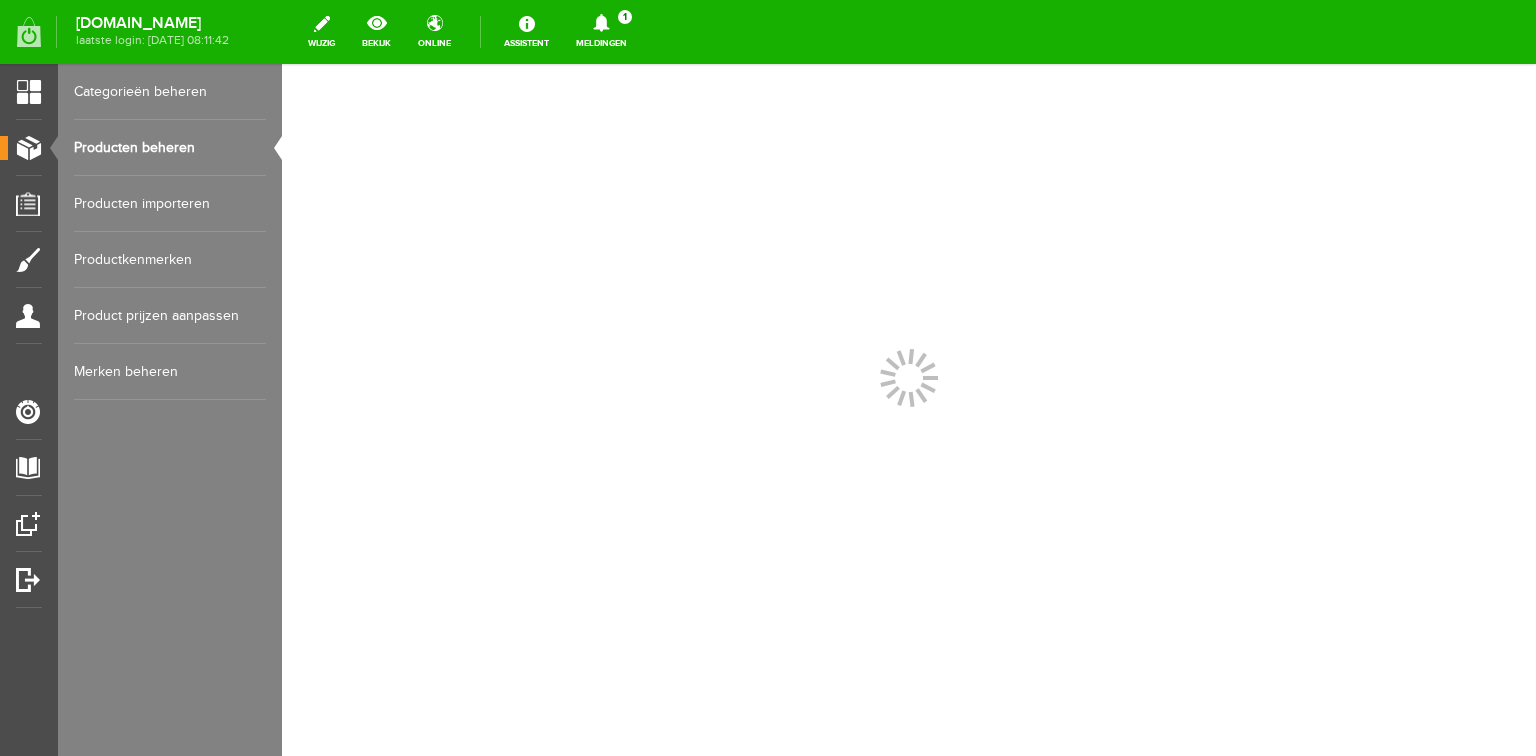 scroll, scrollTop: 0, scrollLeft: 0, axis: both 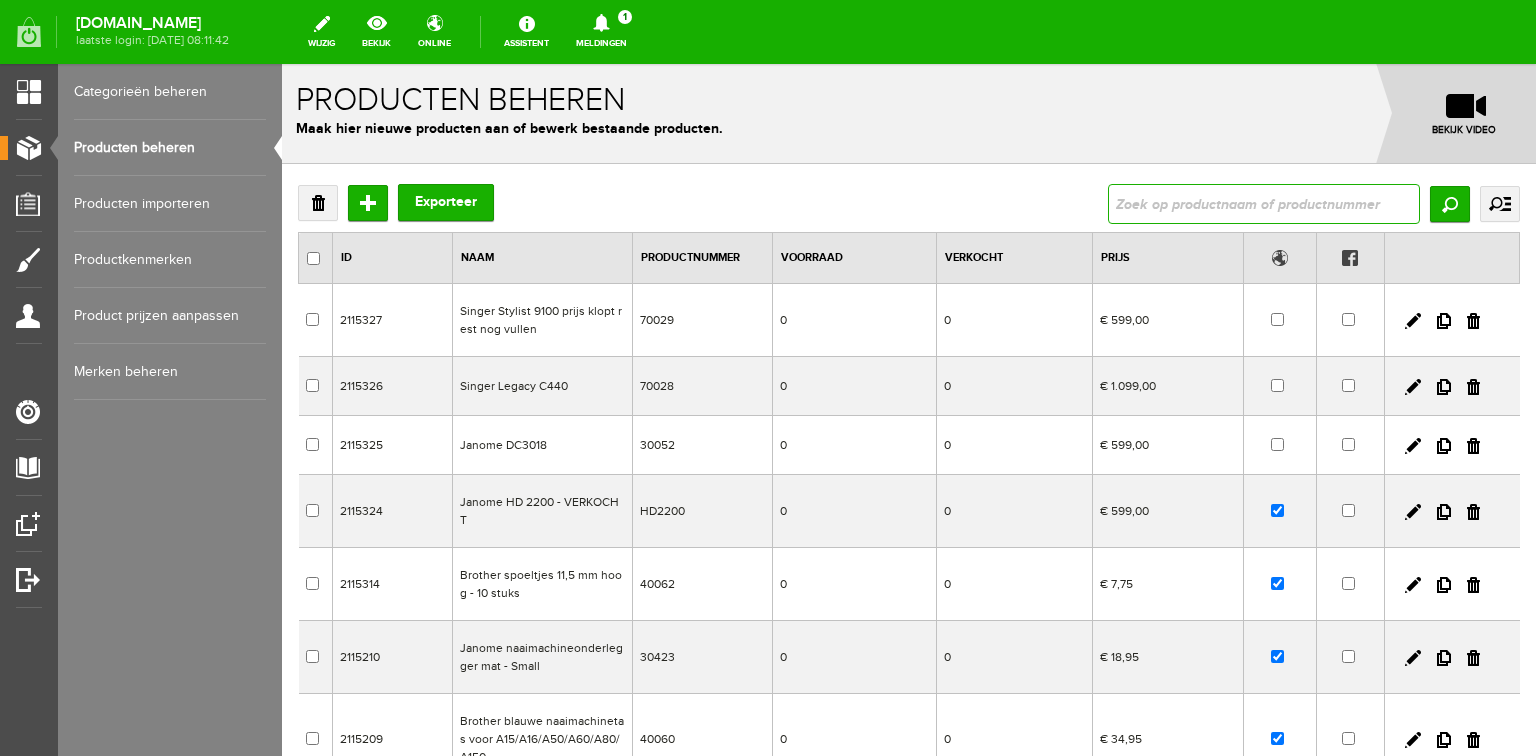 click at bounding box center (1264, 204) 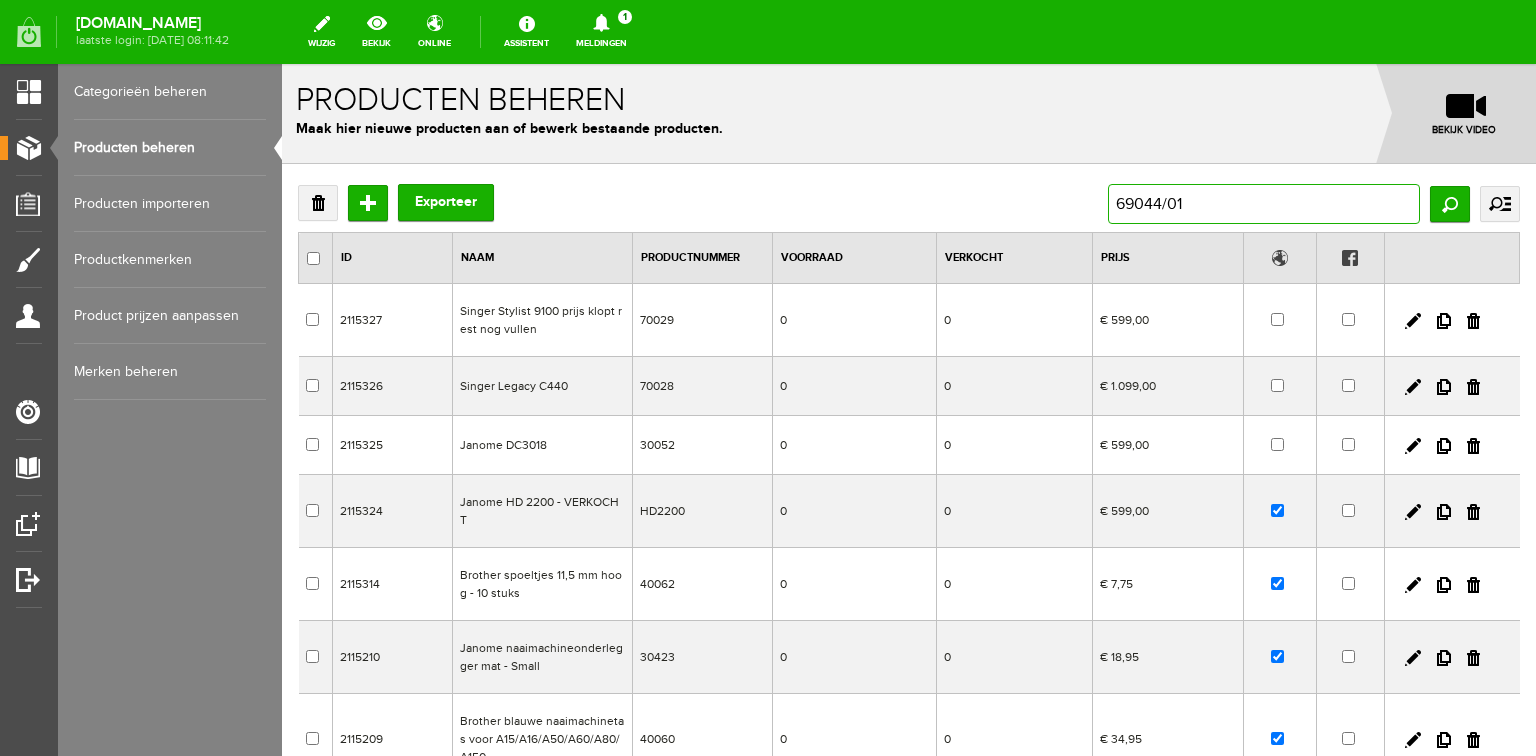 type on "69044/011" 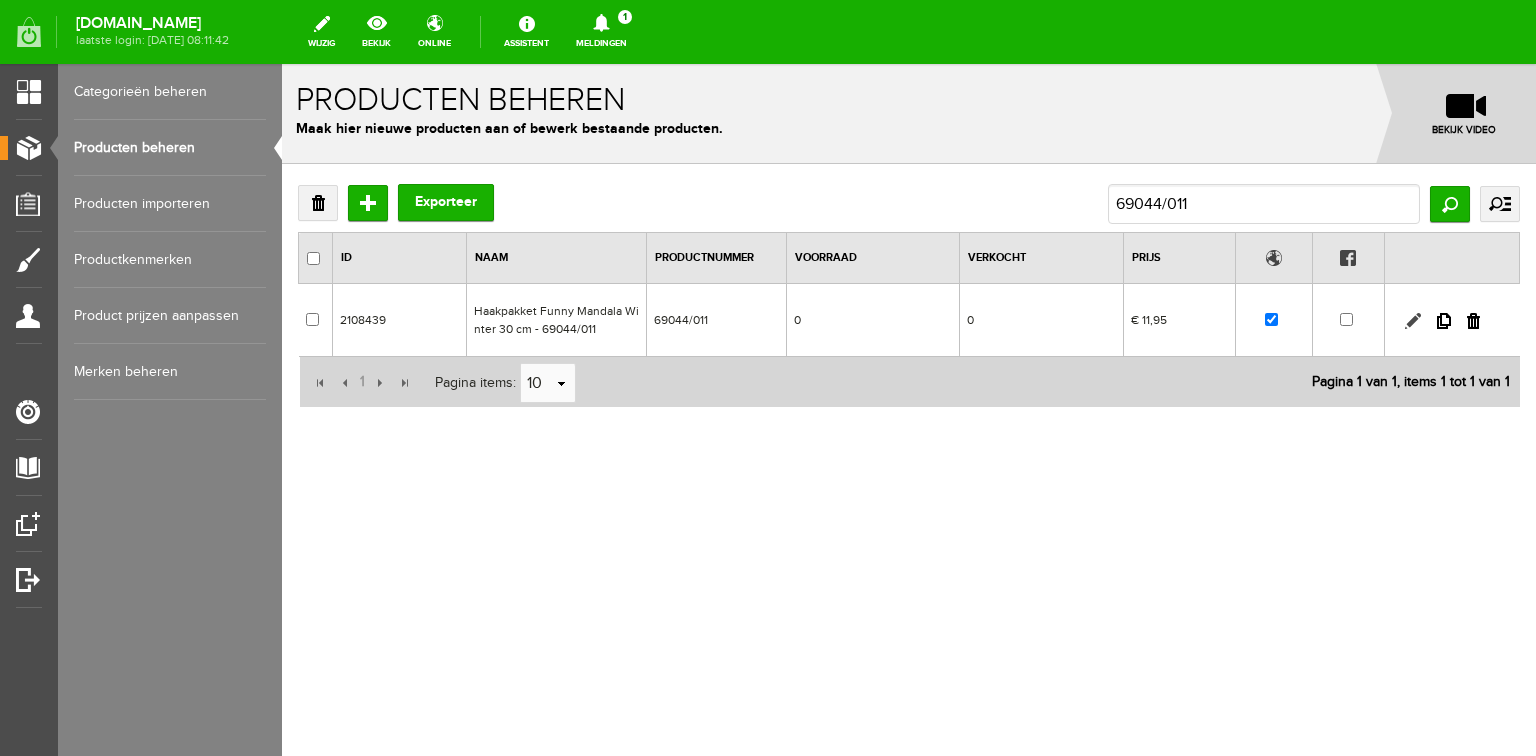 click at bounding box center (1413, 321) 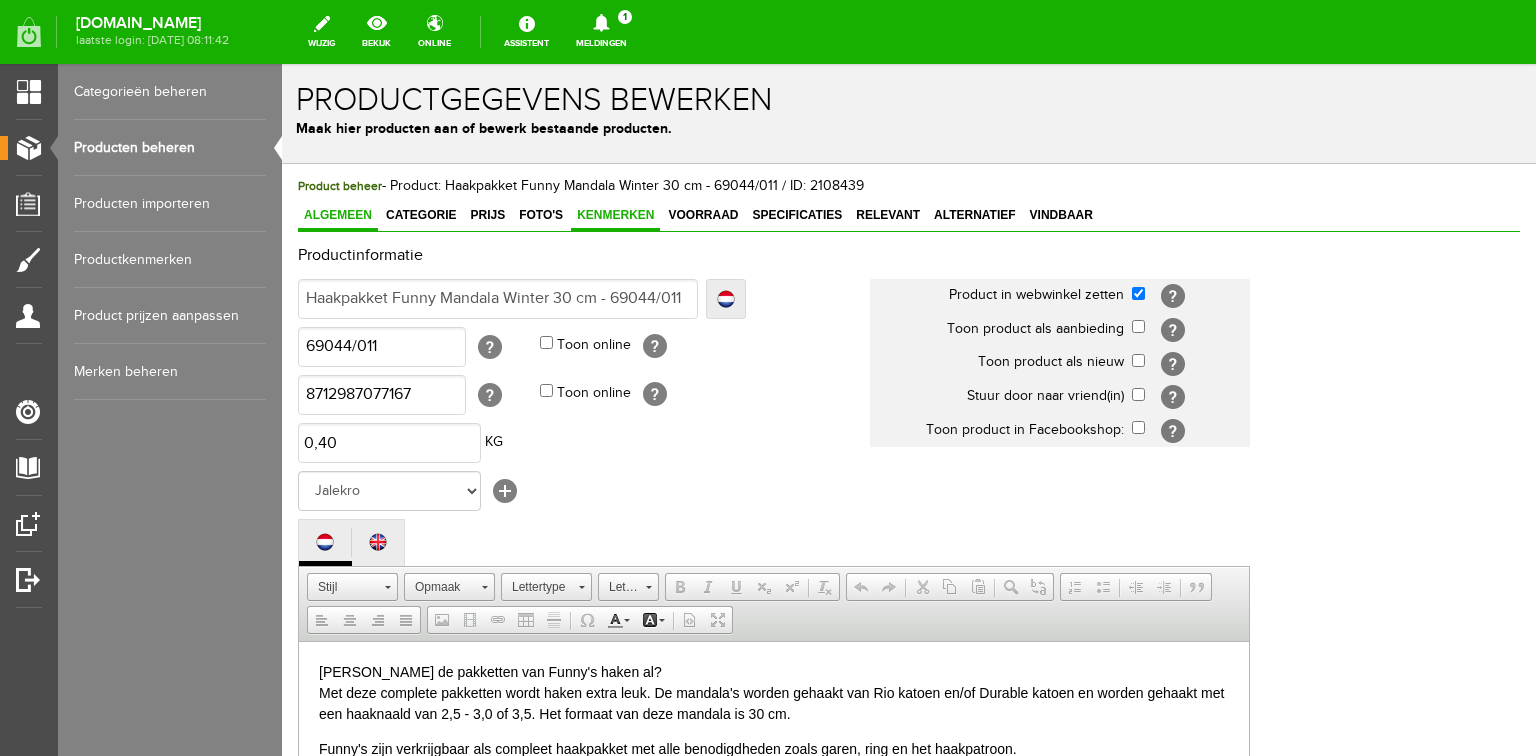scroll, scrollTop: 0, scrollLeft: 0, axis: both 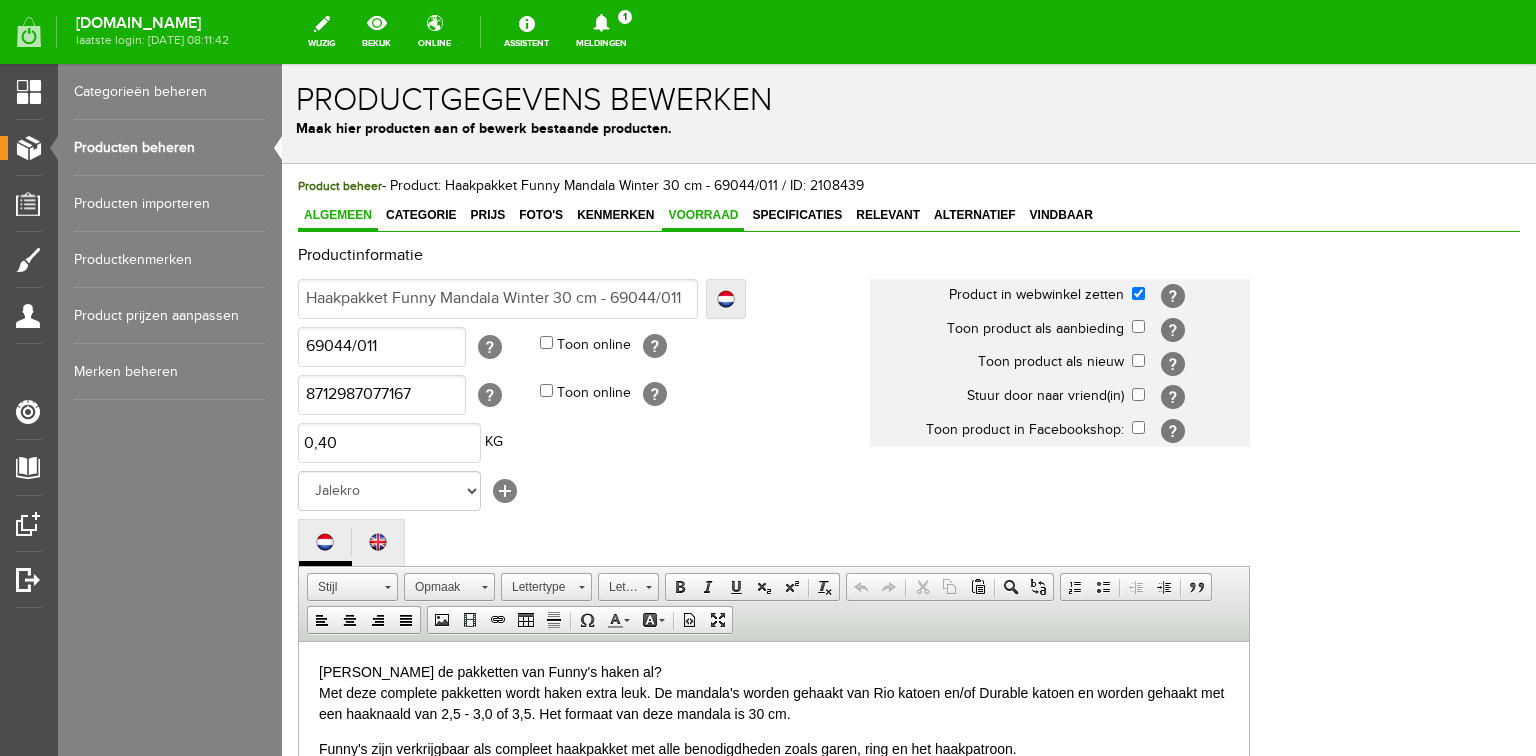 click on "Voorraad" at bounding box center [703, 215] 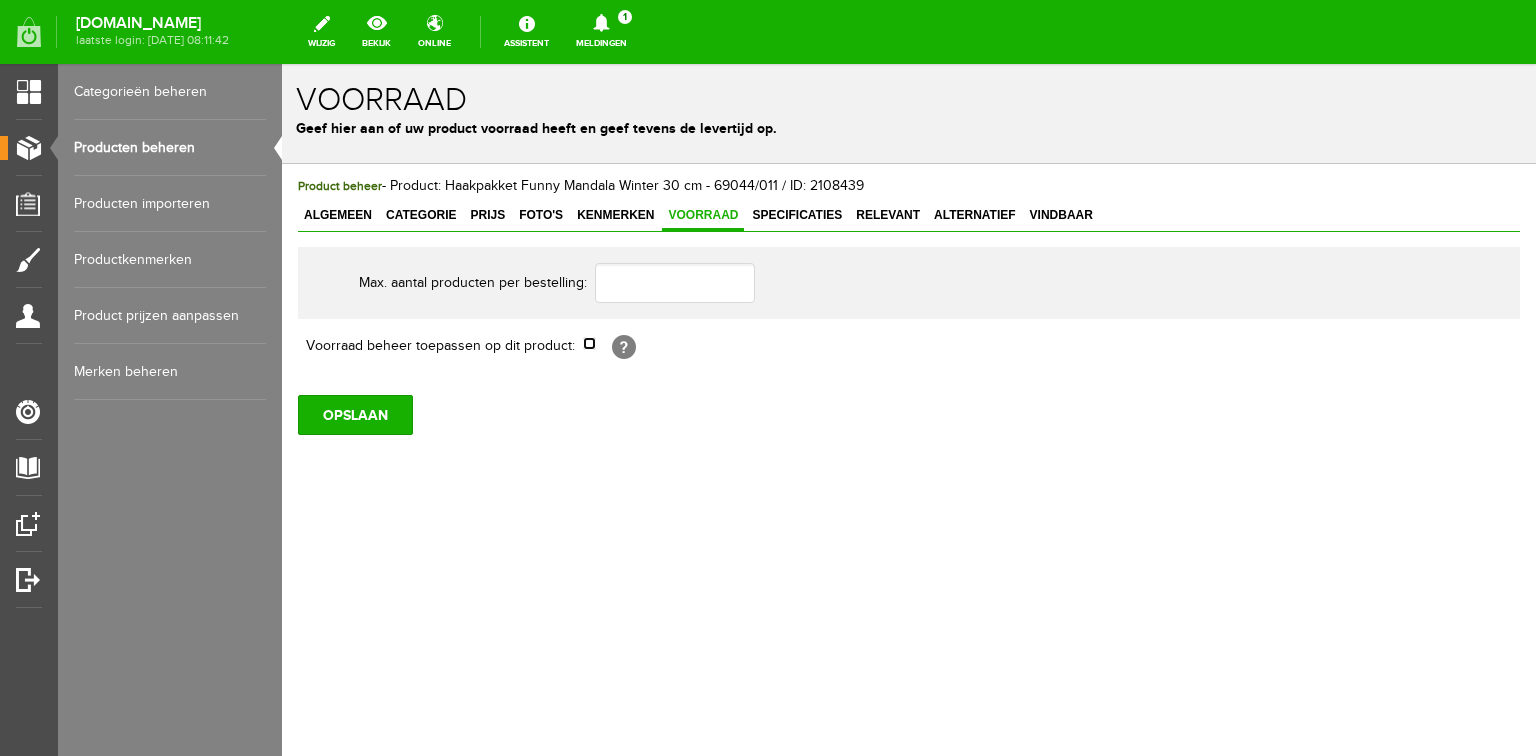 click at bounding box center [589, 343] 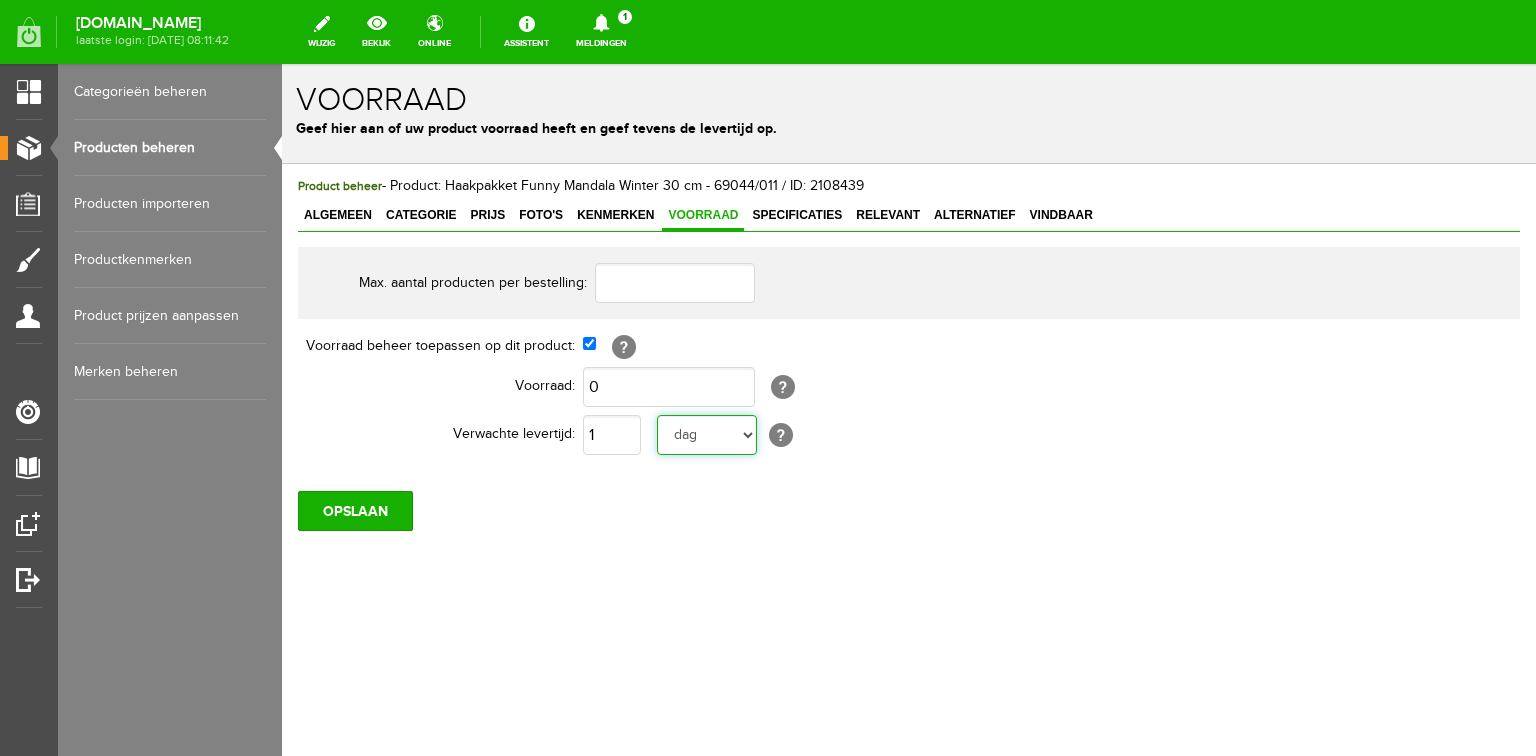 click on "dag
dagen
week
weken
maand
maanden
jaar
jaren
werkdagen" at bounding box center (707, 435) 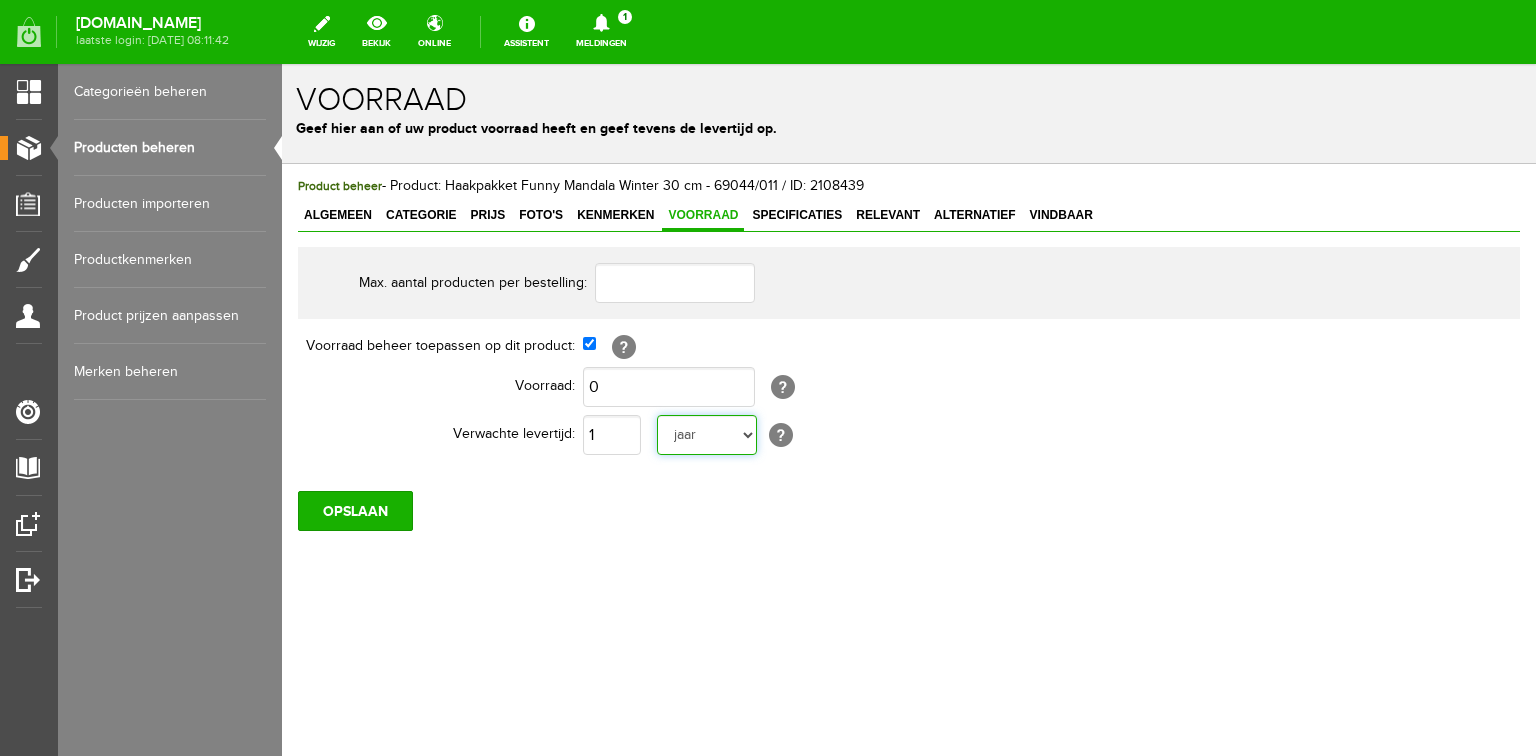 click on "dag
dagen
week
weken
maand
maanden
jaar
jaren
werkdagen" at bounding box center [707, 435] 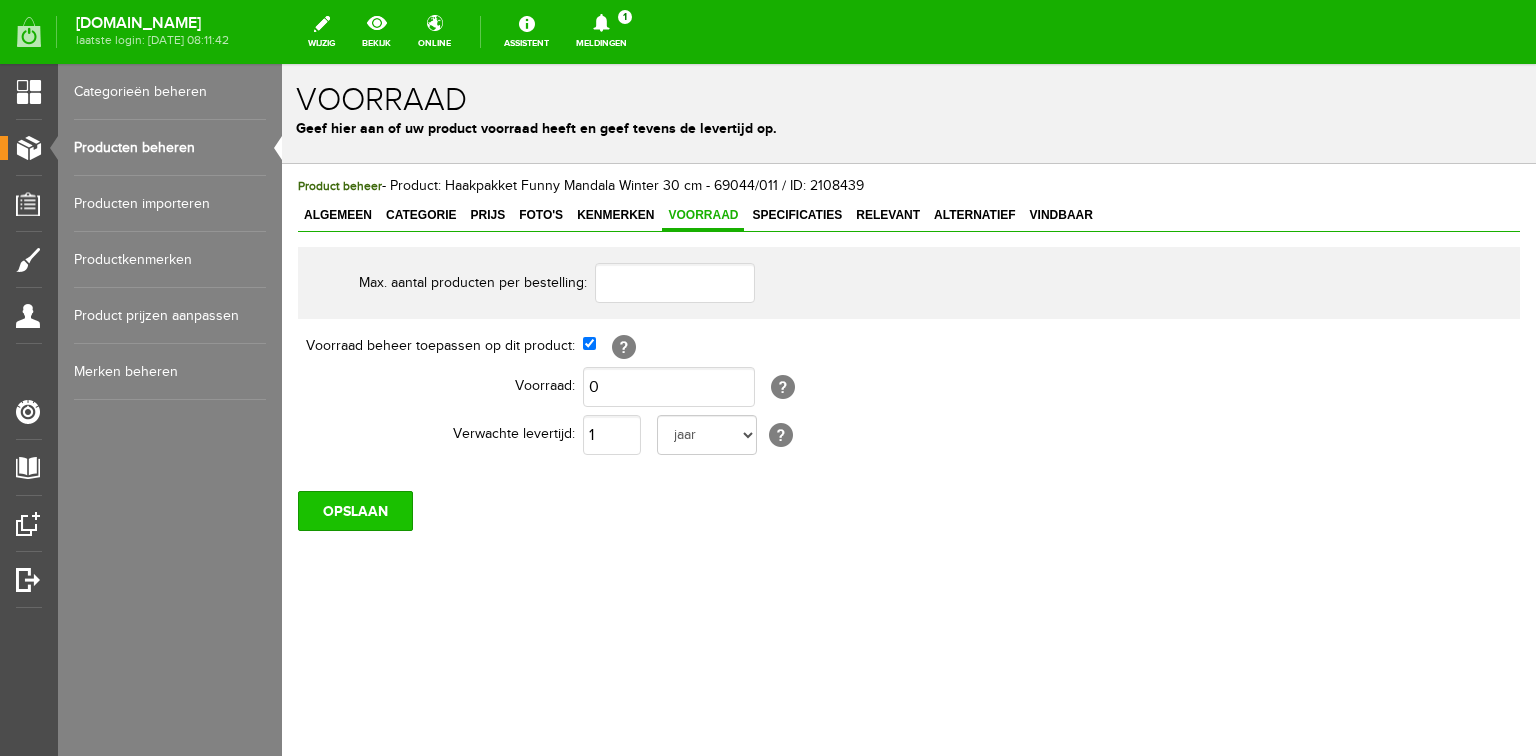 click on "OPSLAAN" at bounding box center [355, 511] 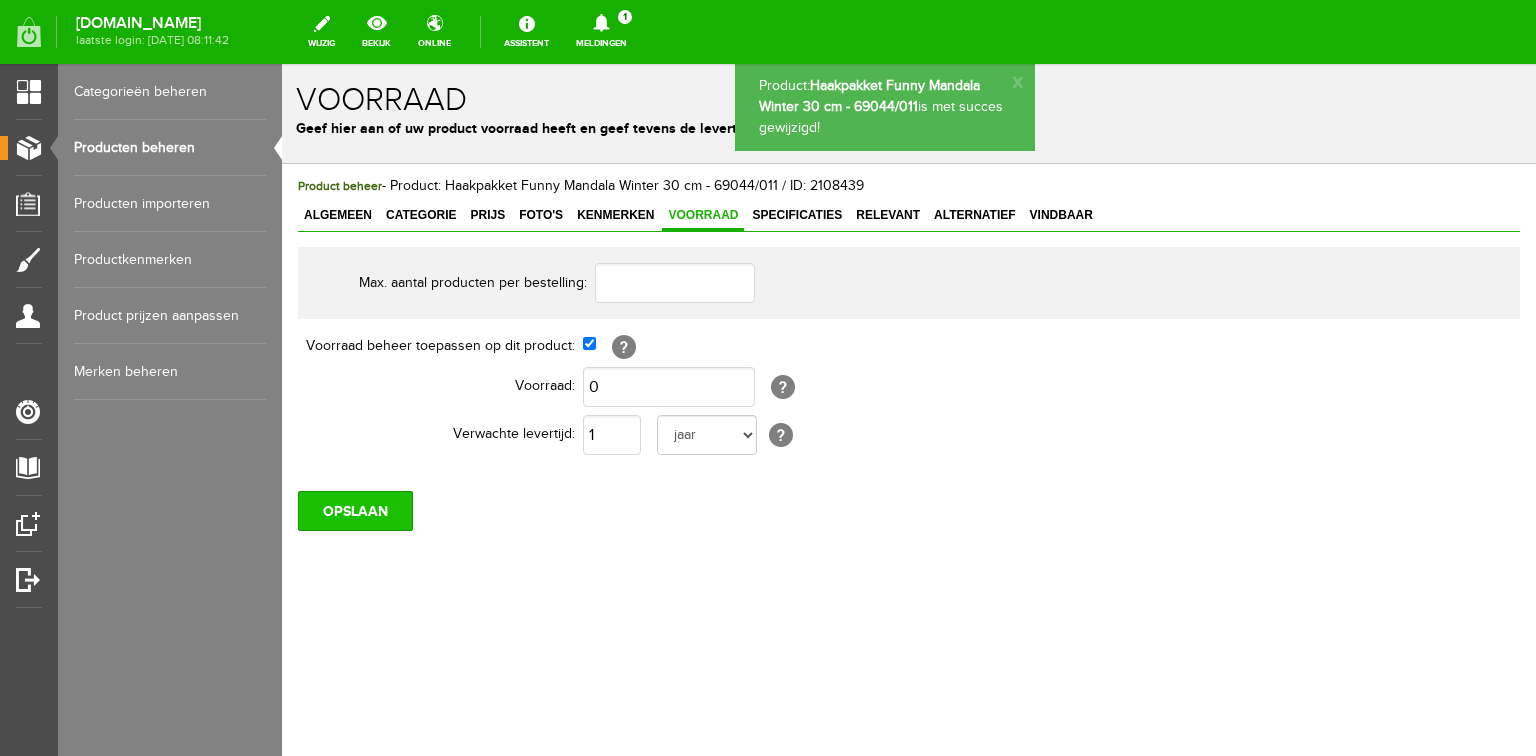 scroll, scrollTop: 0, scrollLeft: 0, axis: both 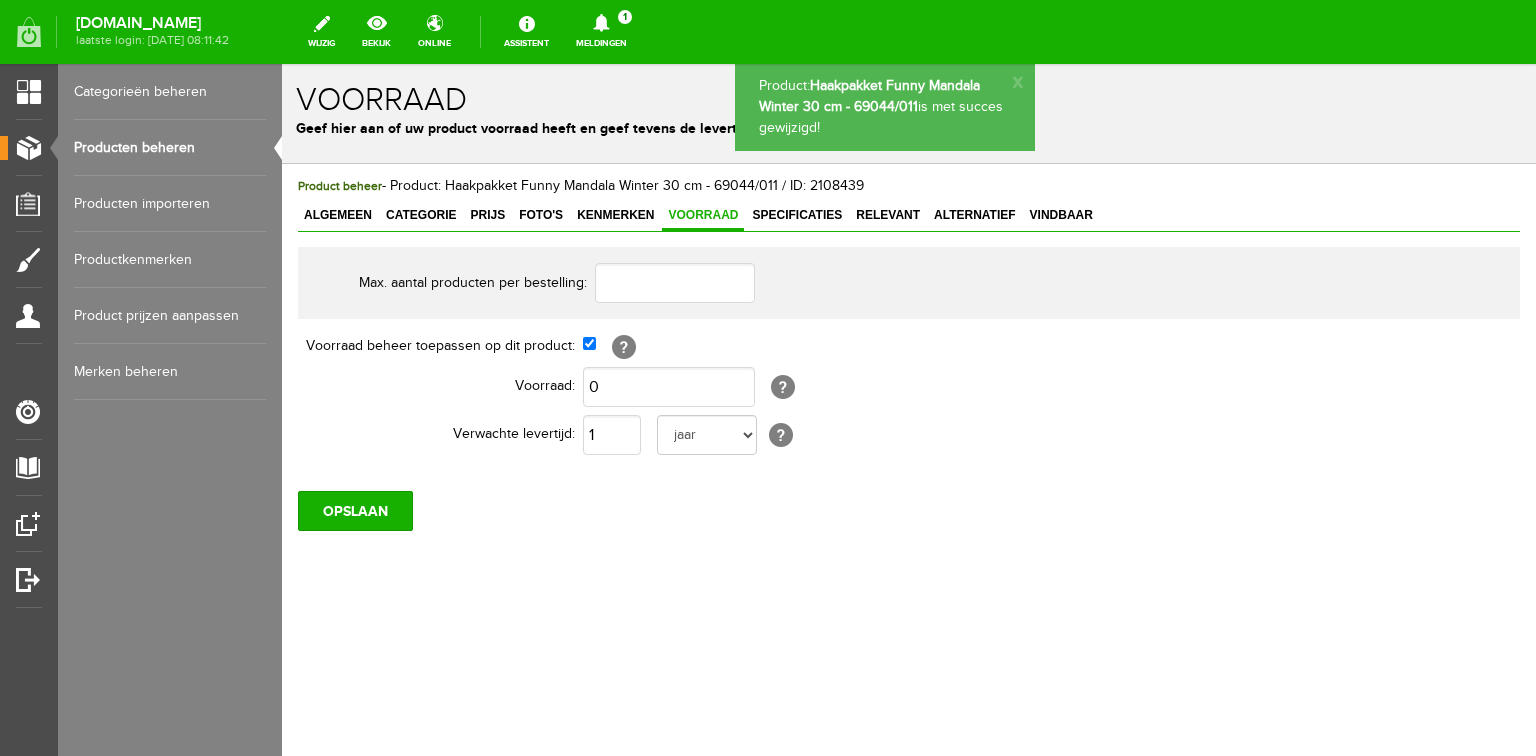 click on "Producten beheren" at bounding box center [170, 148] 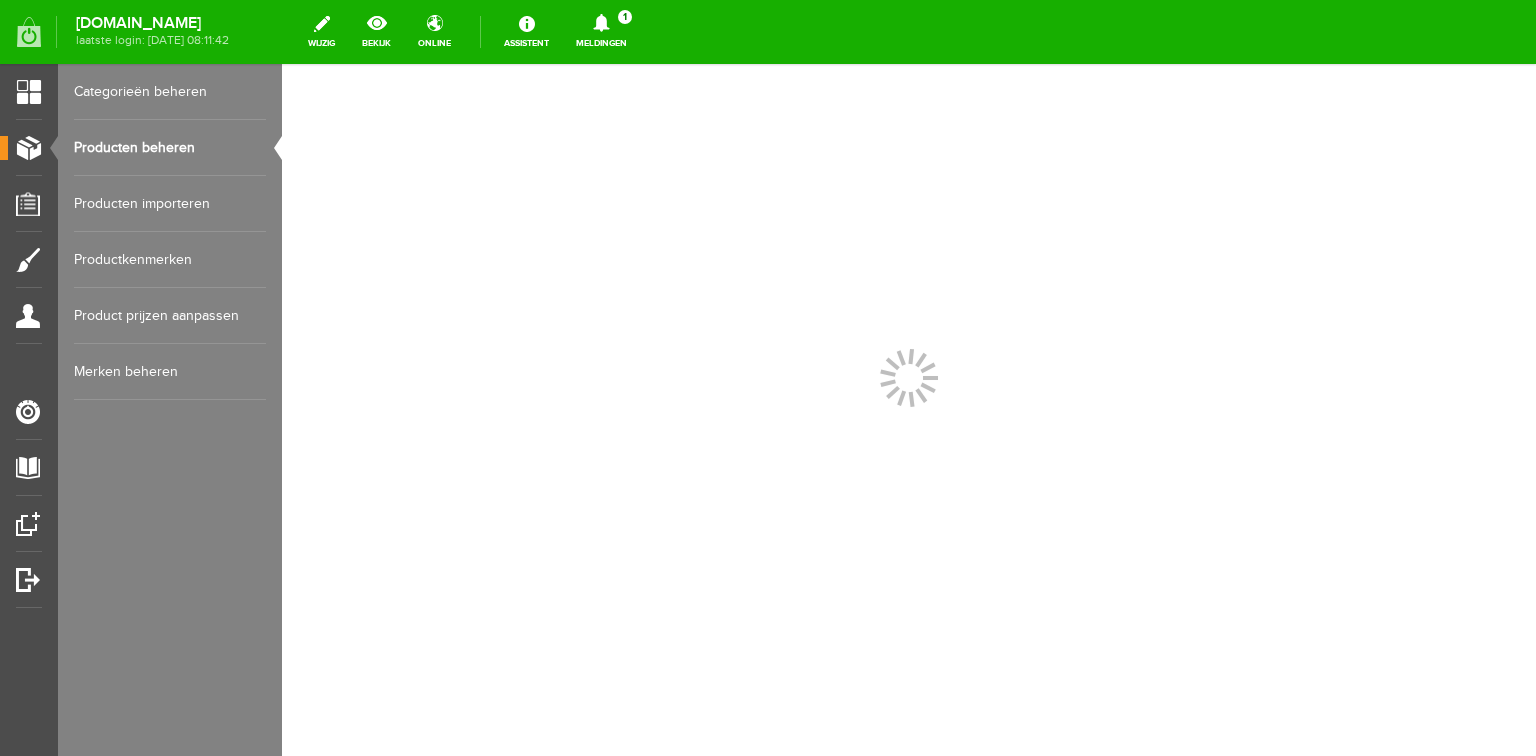 scroll, scrollTop: 0, scrollLeft: 0, axis: both 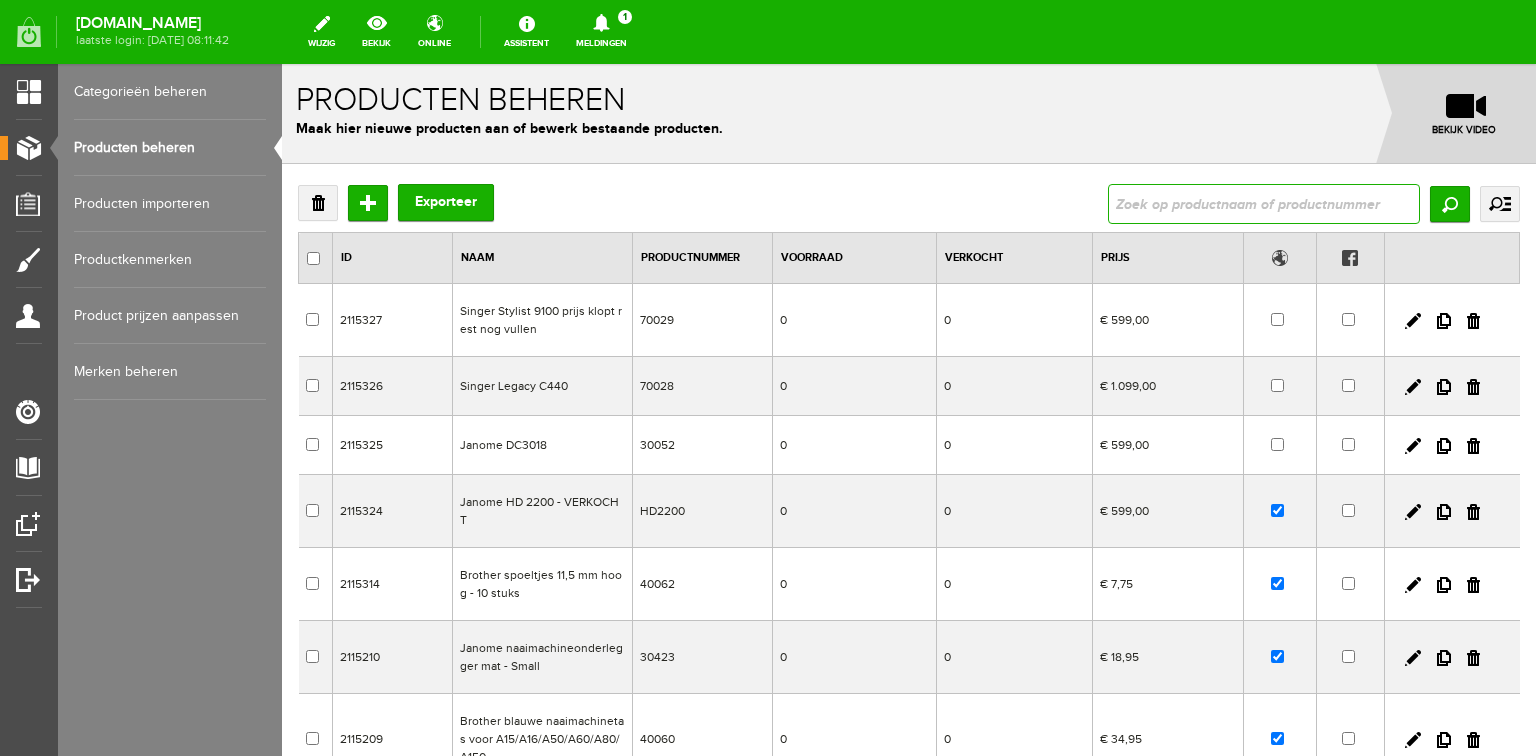 click at bounding box center (1264, 204) 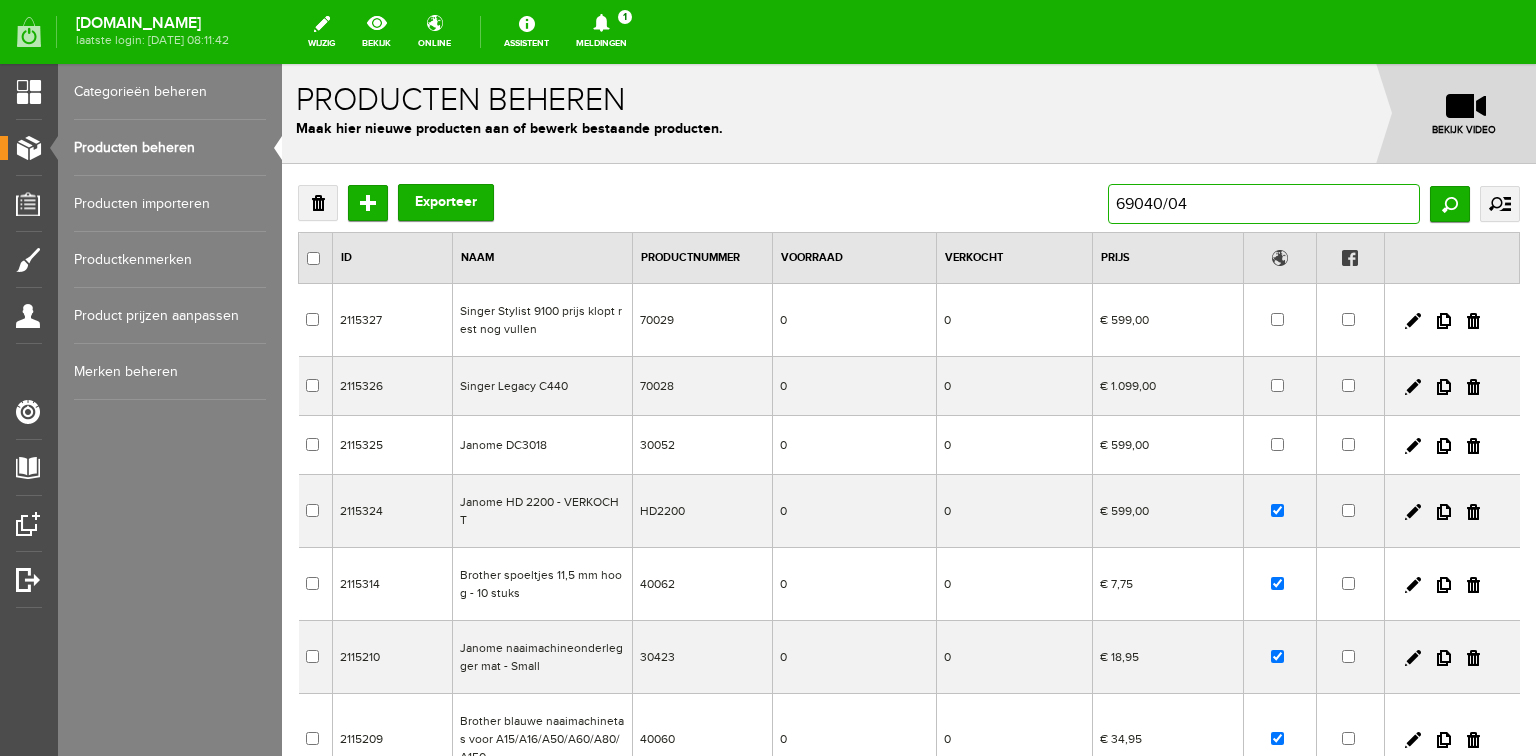 type on "69040/048" 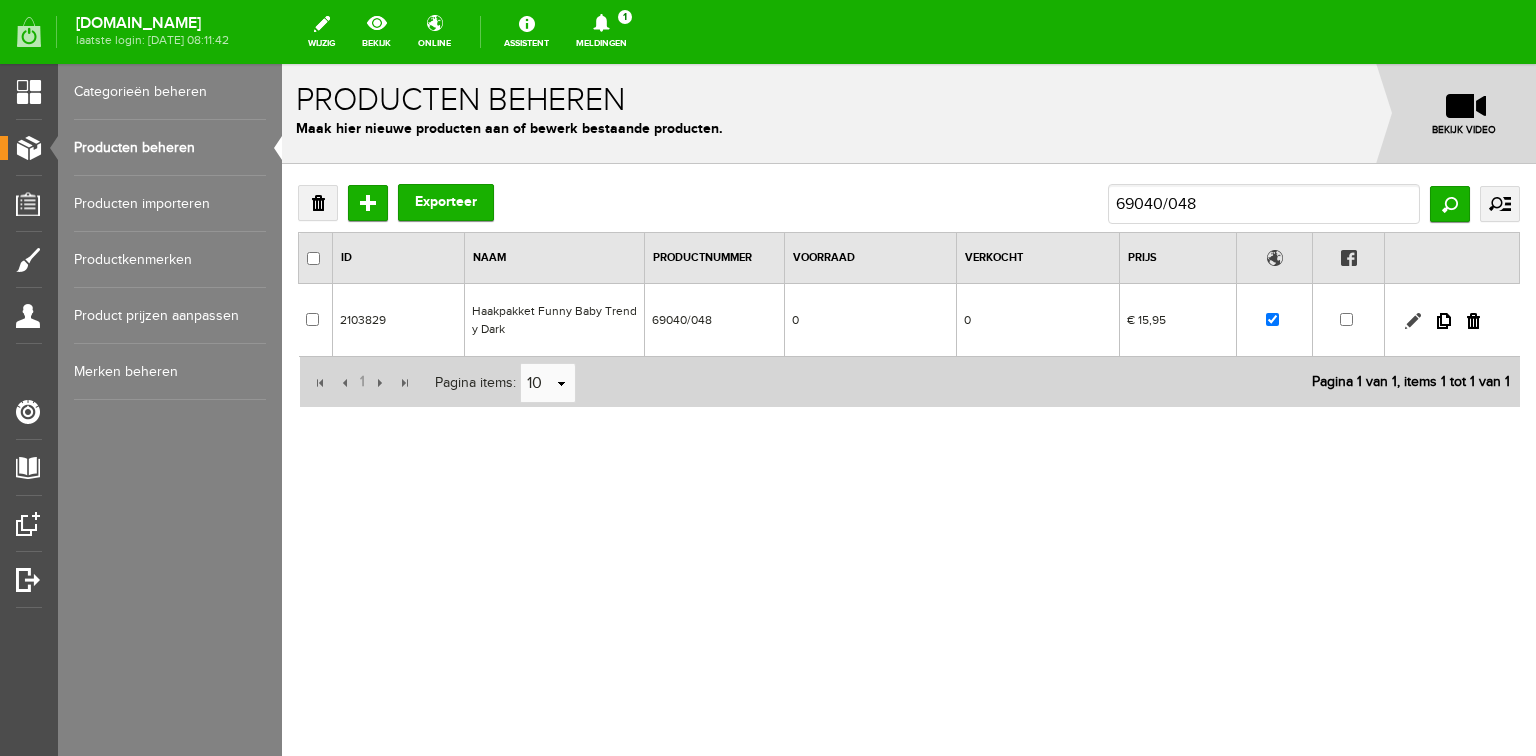 click at bounding box center [1413, 321] 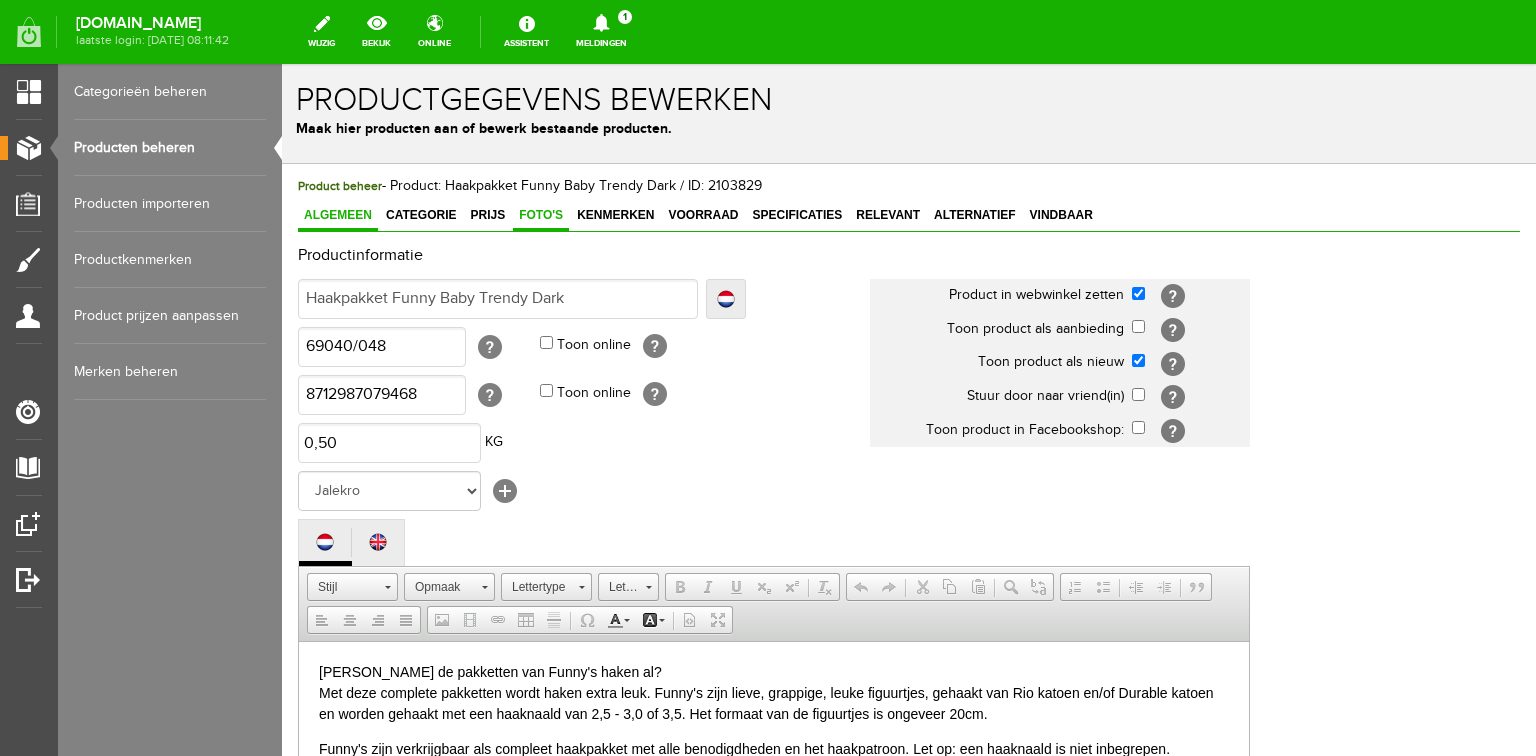 scroll, scrollTop: 0, scrollLeft: 0, axis: both 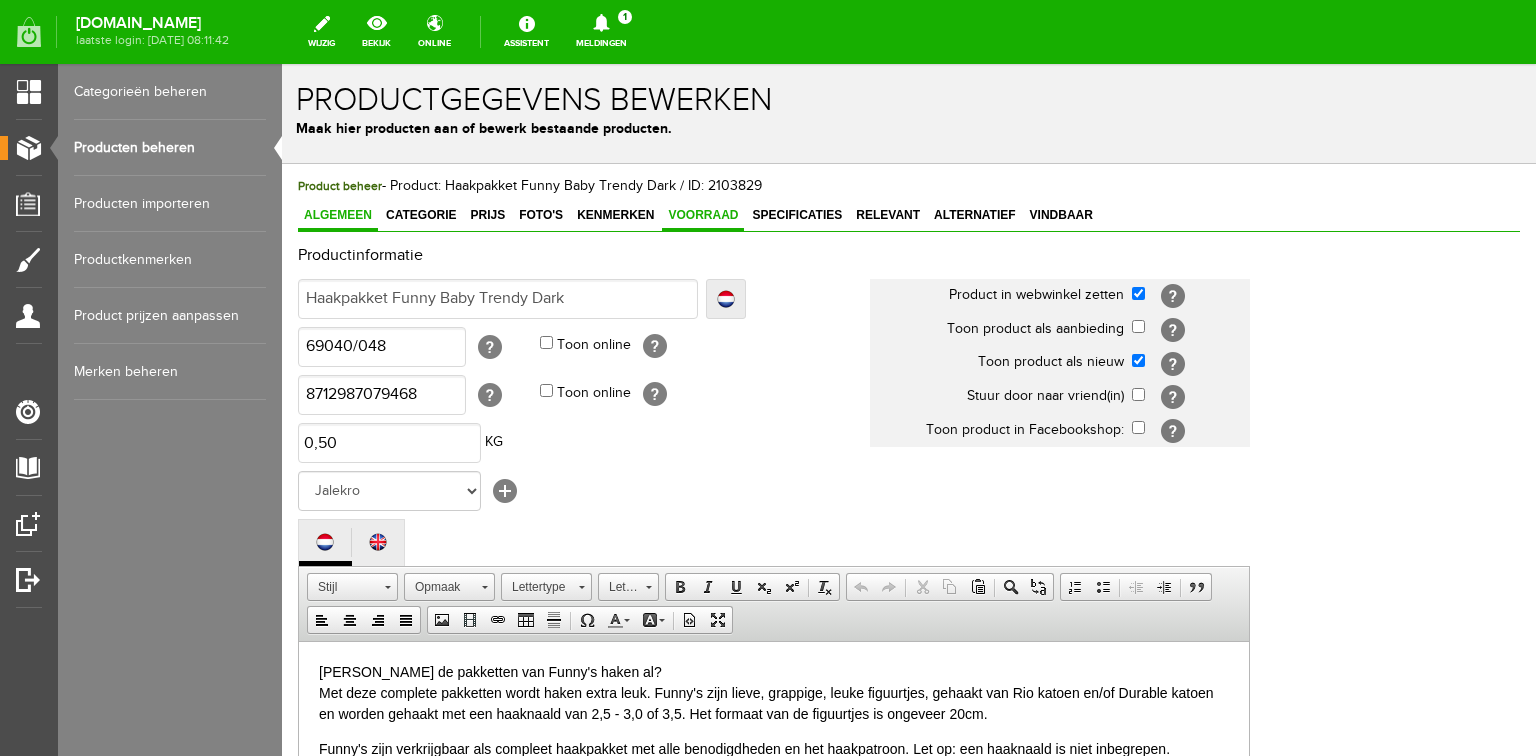click on "Voorraad" at bounding box center [703, 215] 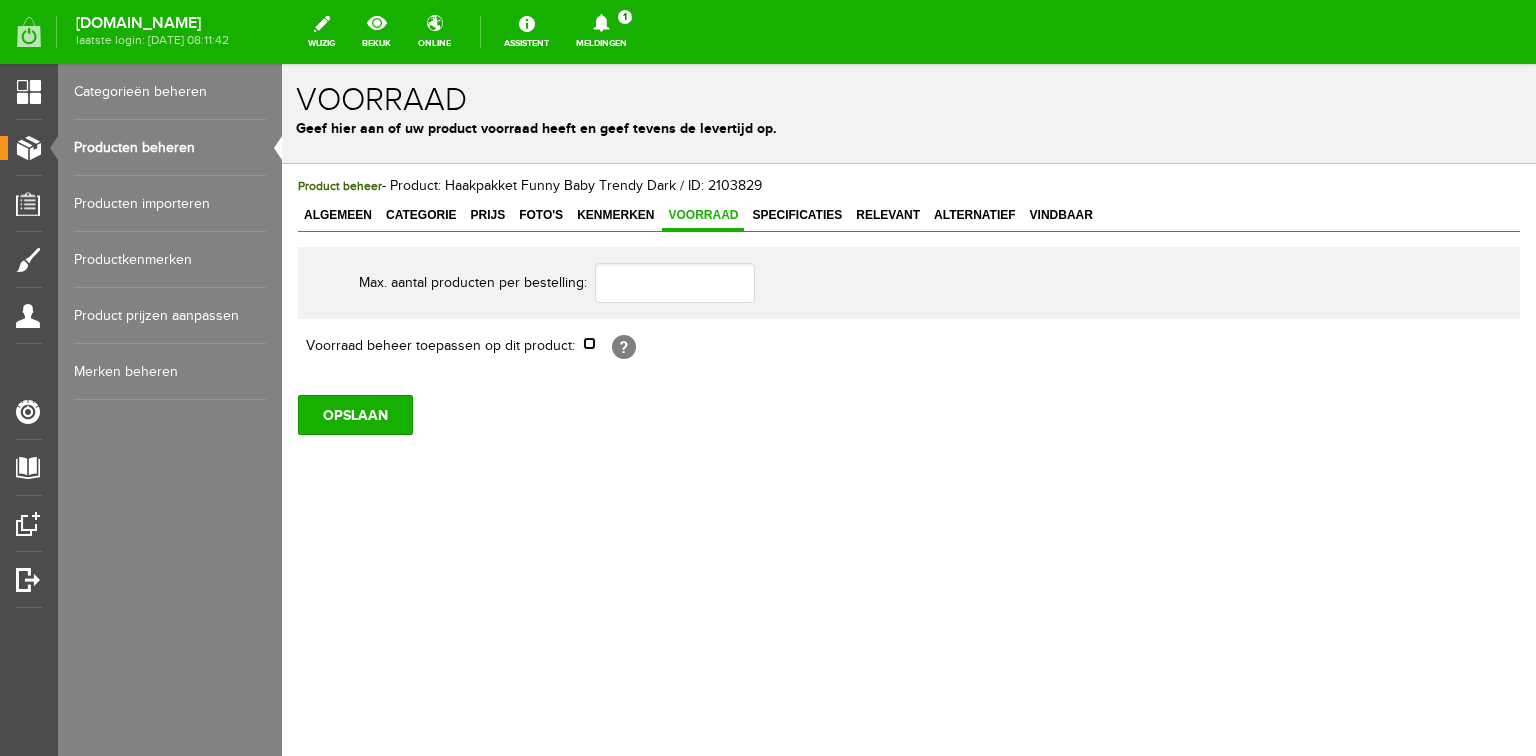 click at bounding box center [589, 343] 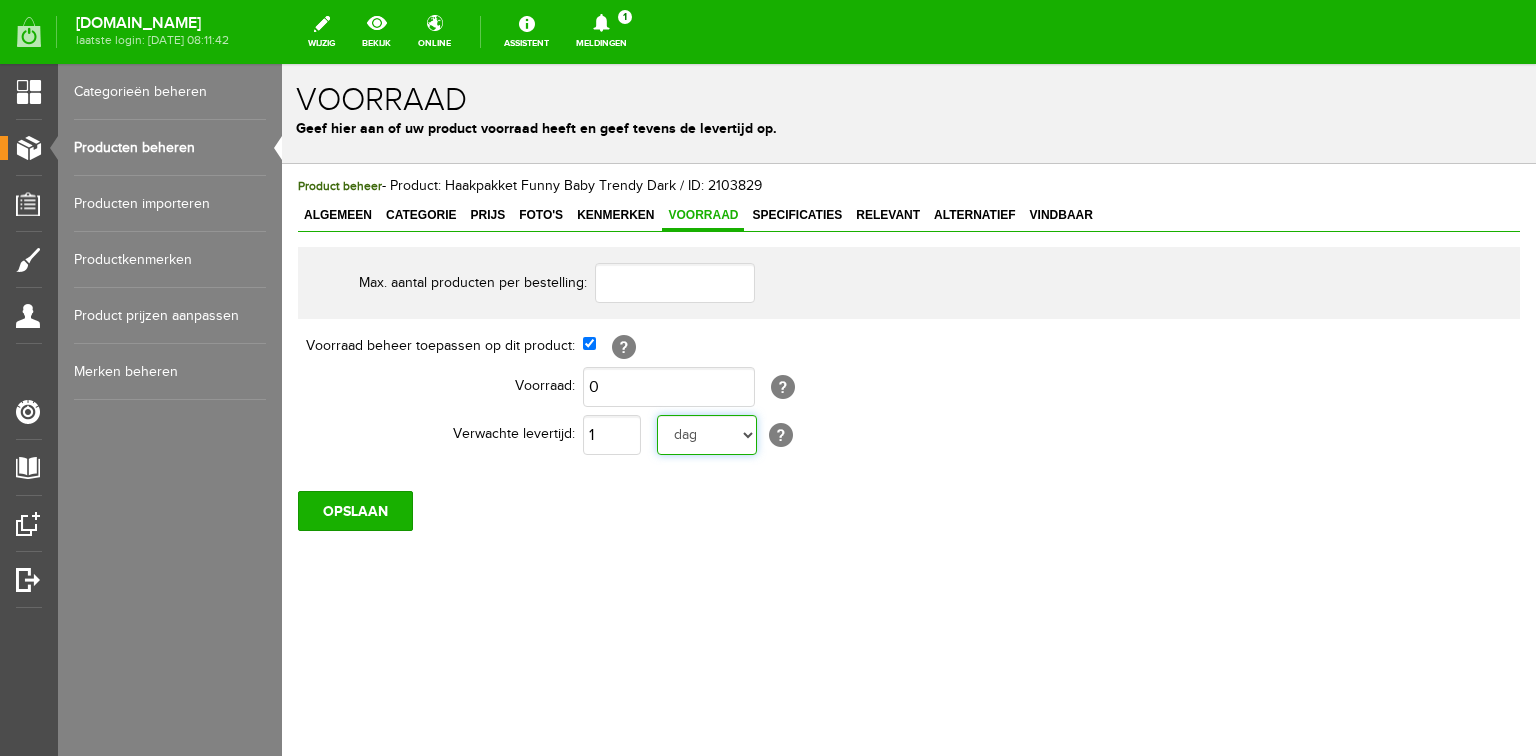 click on "dag
dagen
week
weken
maand
maanden
jaar
jaren
werkdagen" at bounding box center (707, 435) 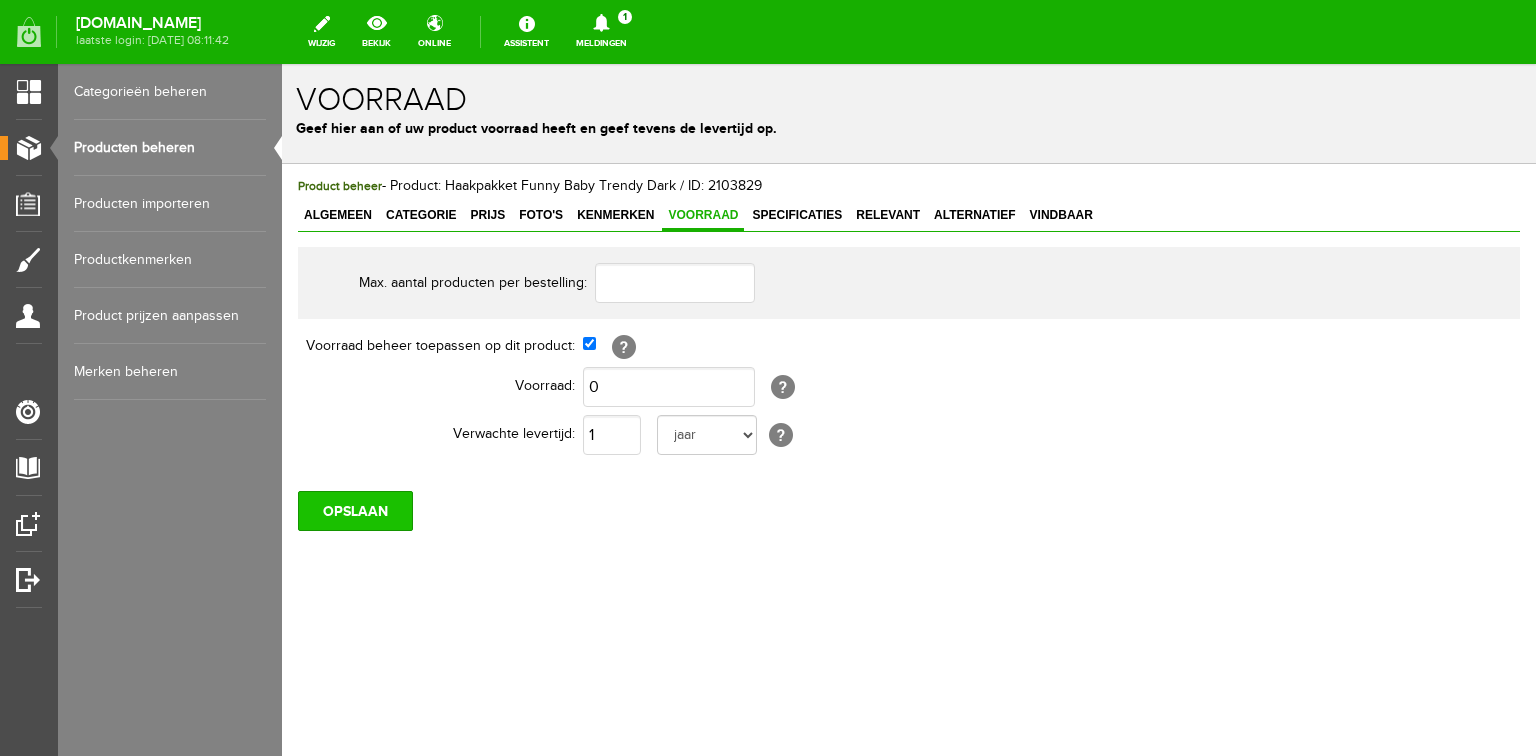 click on "OPSLAAN" at bounding box center (355, 511) 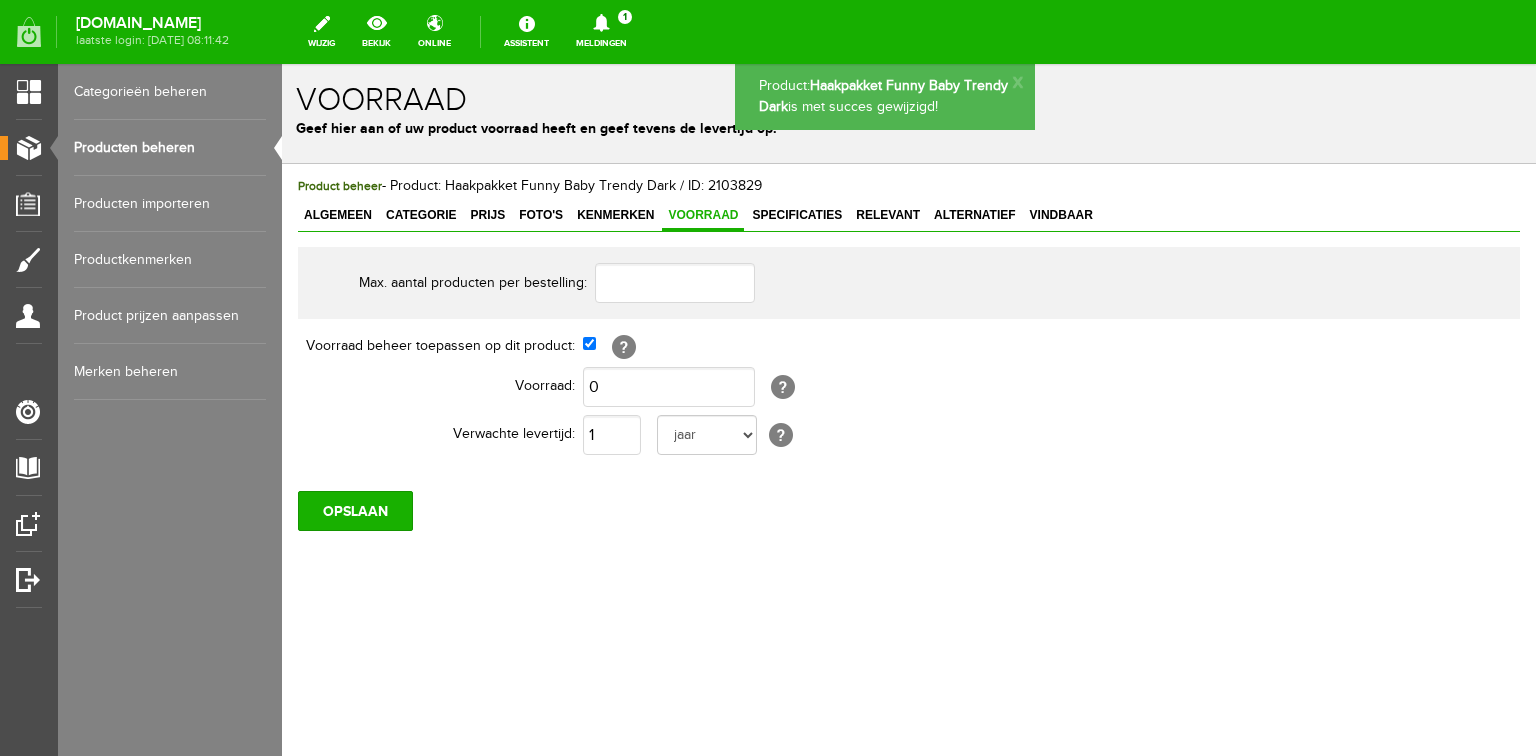scroll, scrollTop: 0, scrollLeft: 0, axis: both 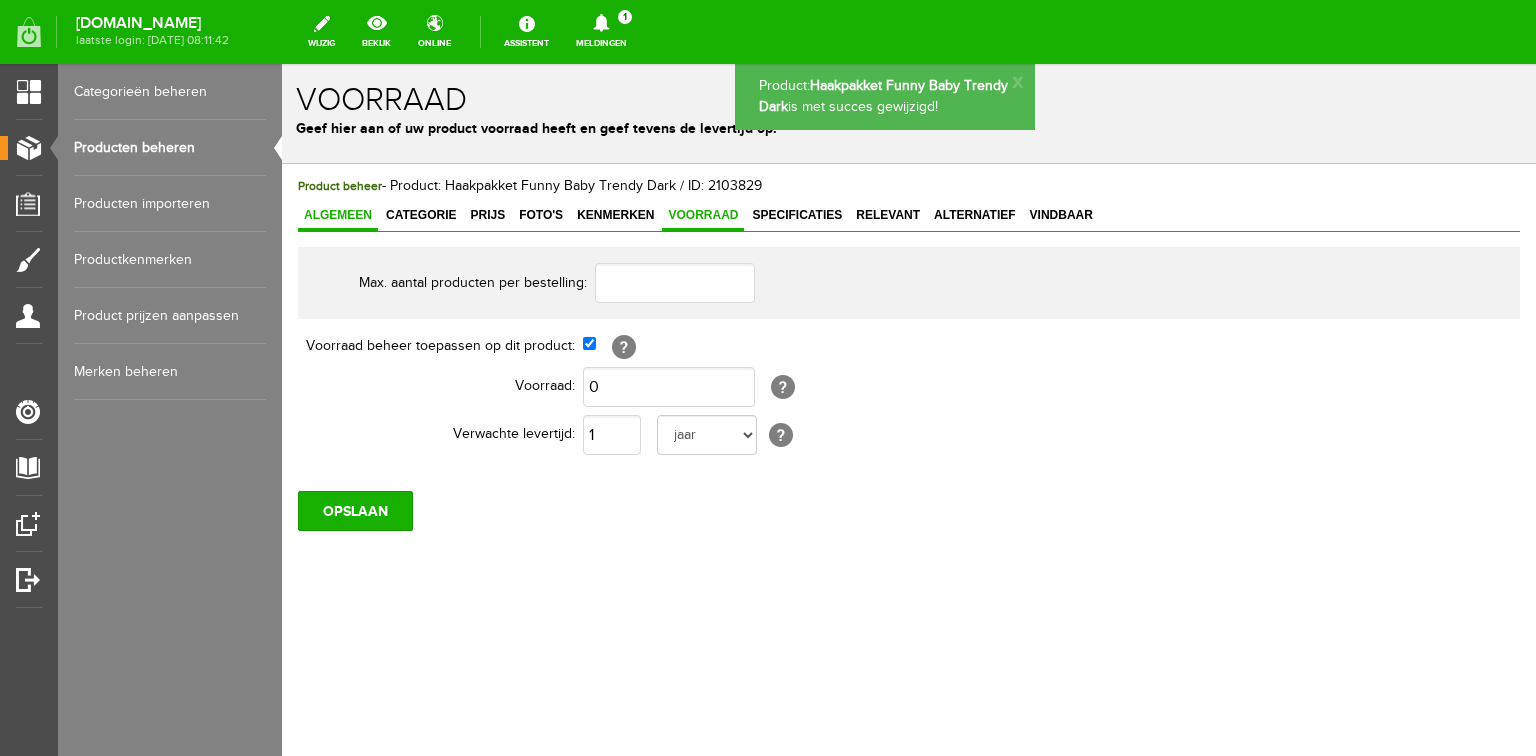 click on "Algemeen" at bounding box center [338, 215] 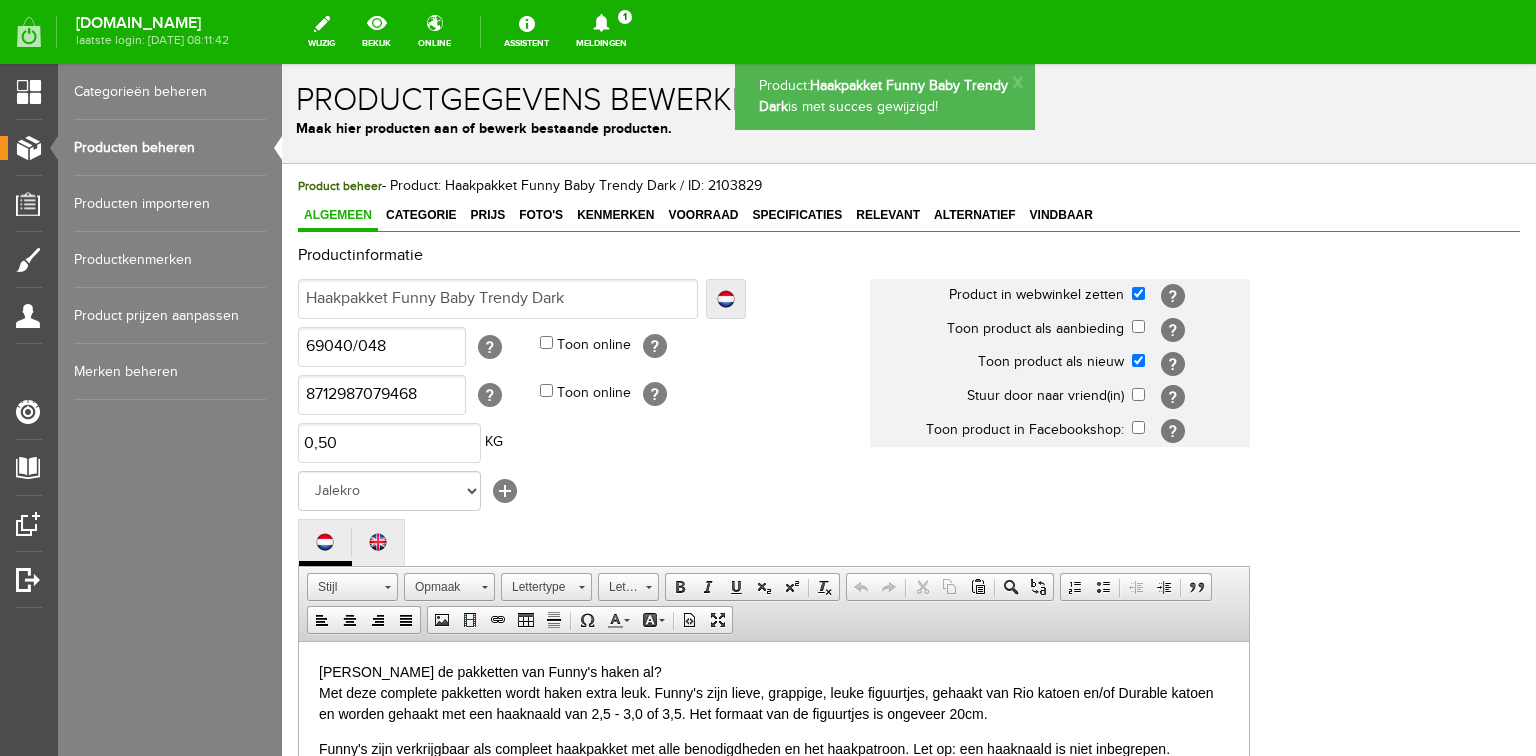 click on "Producten beheren" at bounding box center (170, 148) 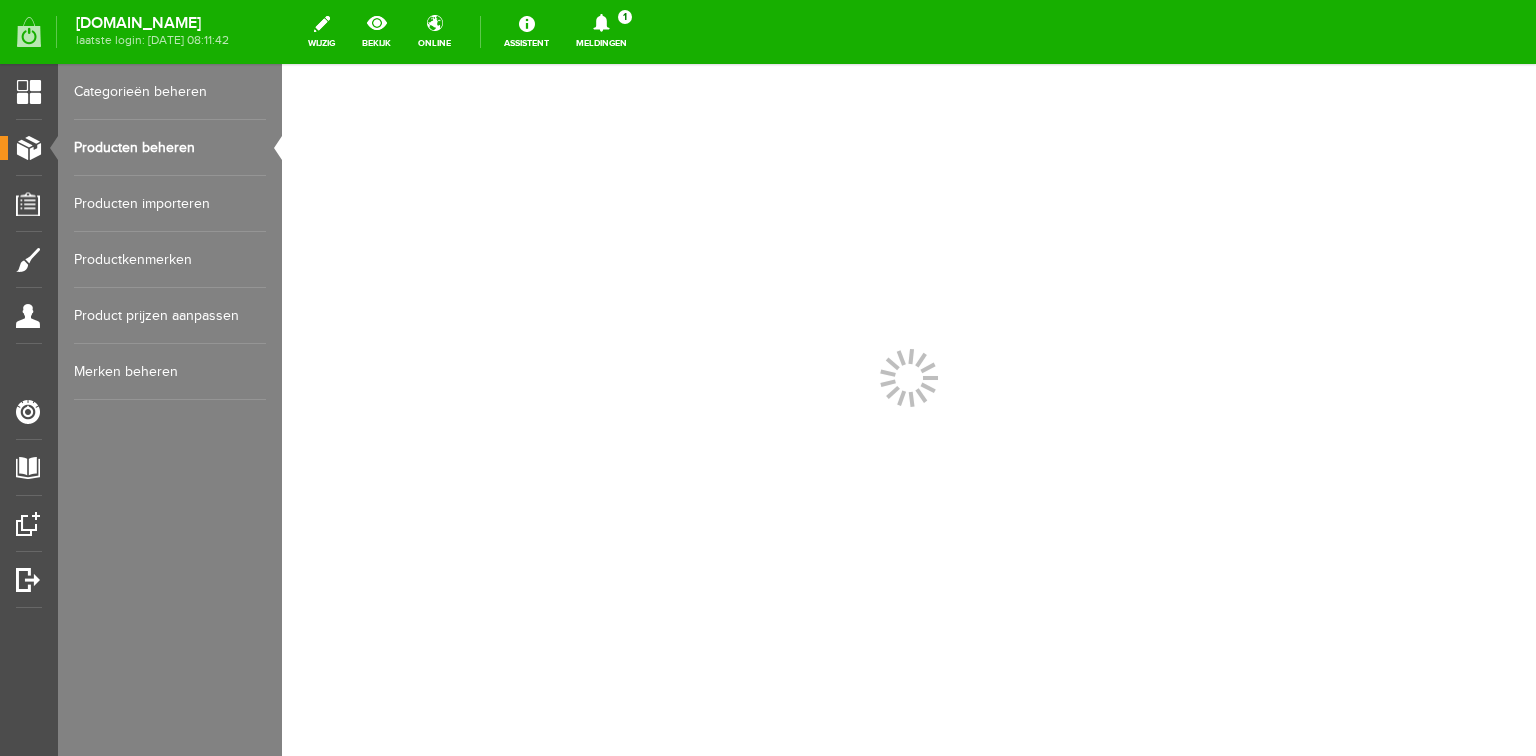 scroll, scrollTop: 0, scrollLeft: 0, axis: both 